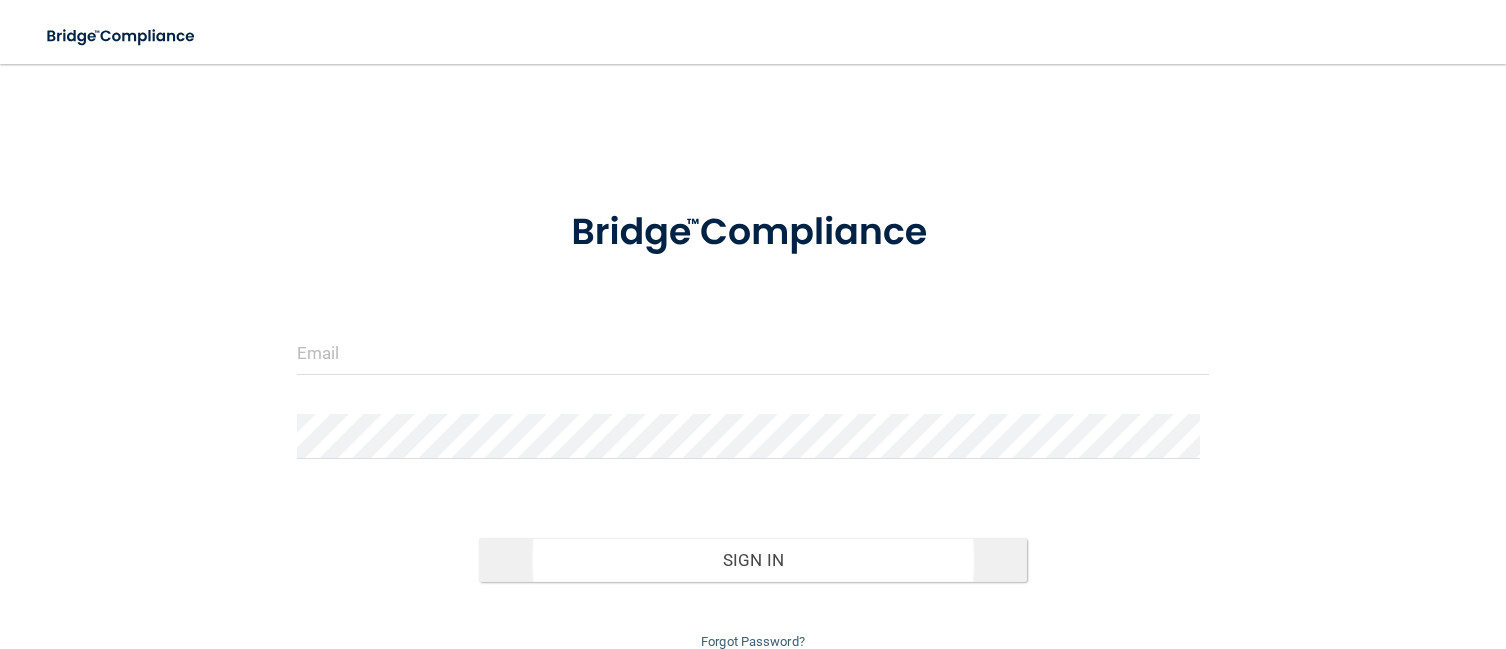 scroll, scrollTop: 0, scrollLeft: 0, axis: both 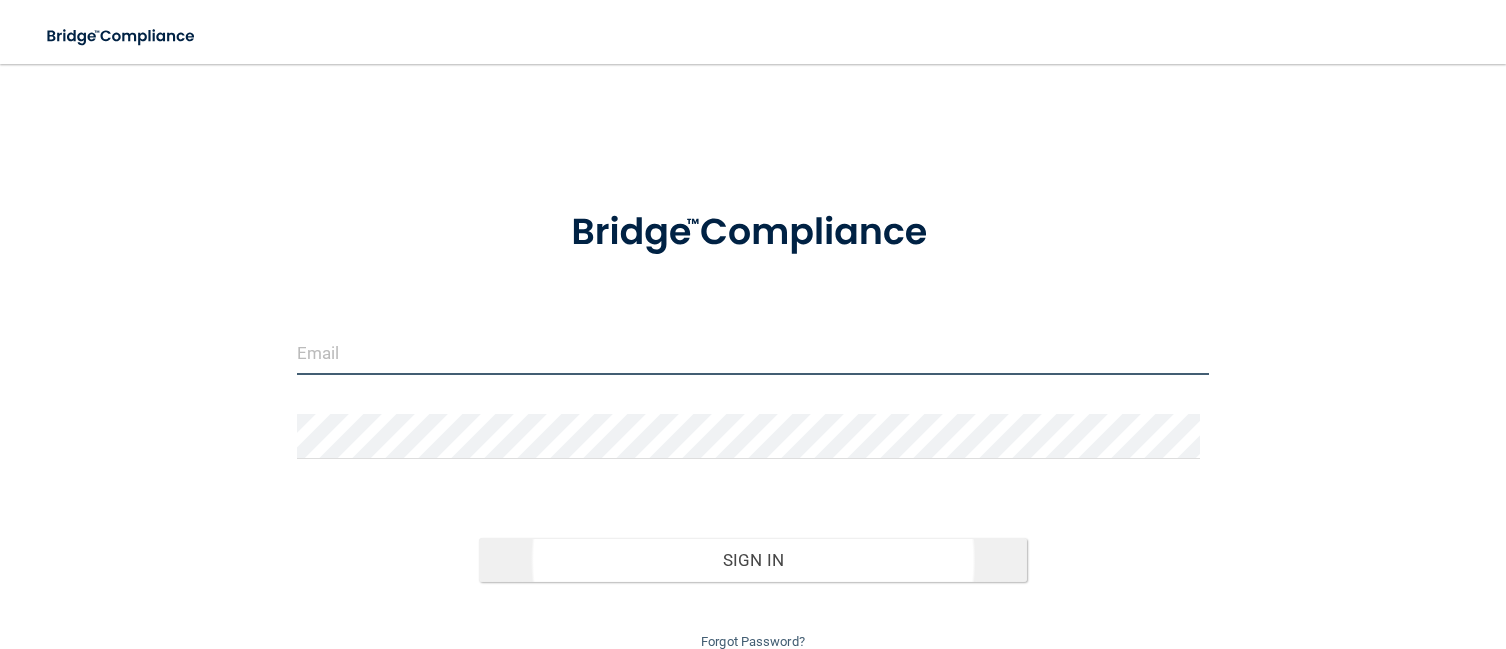 type on "[EMAIL_ADDRESS][DOMAIN_NAME]" 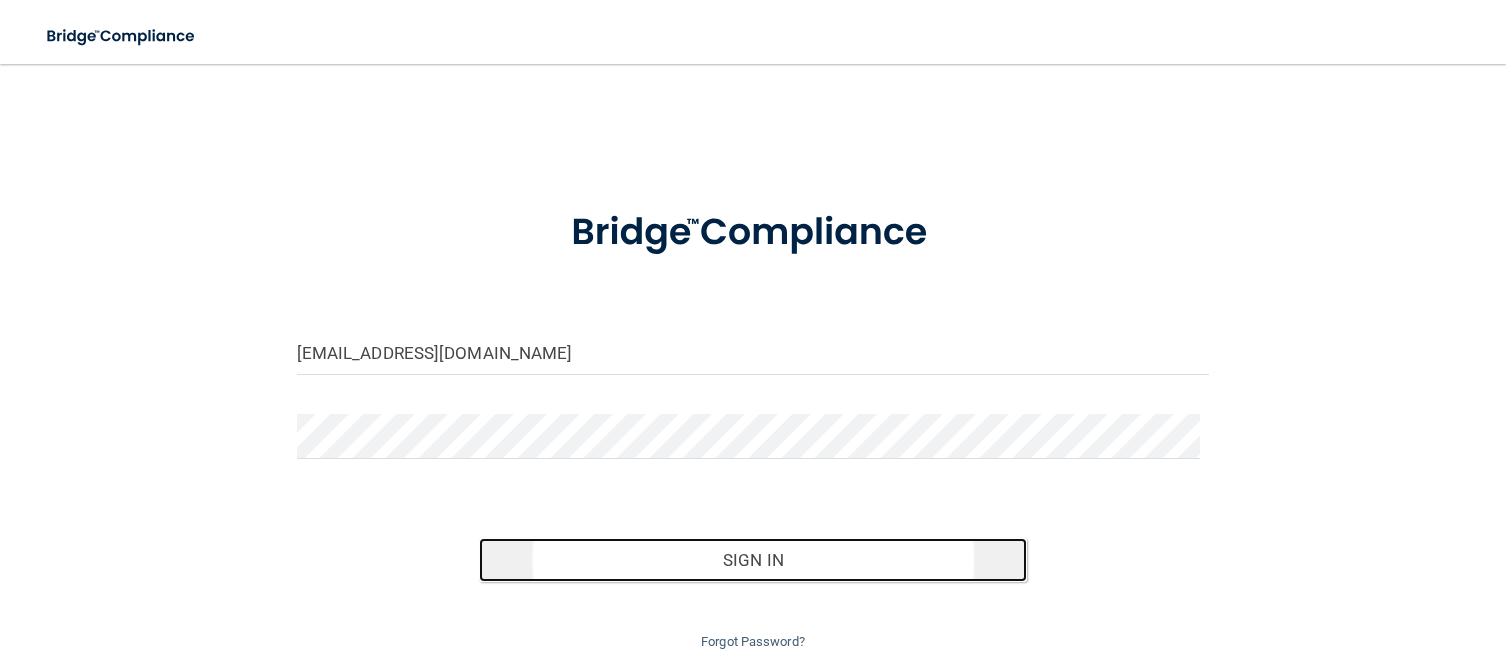 click on "Sign In" at bounding box center [753, 560] 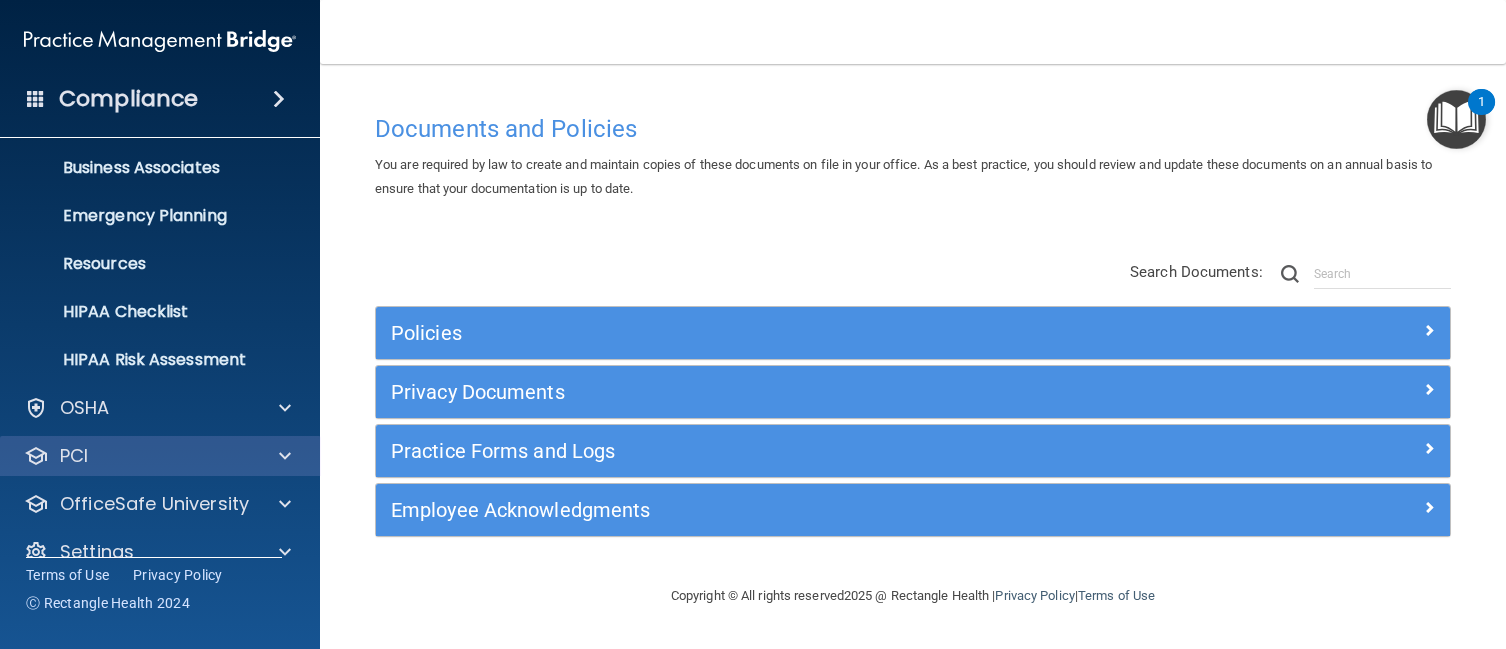 scroll, scrollTop: 181, scrollLeft: 0, axis: vertical 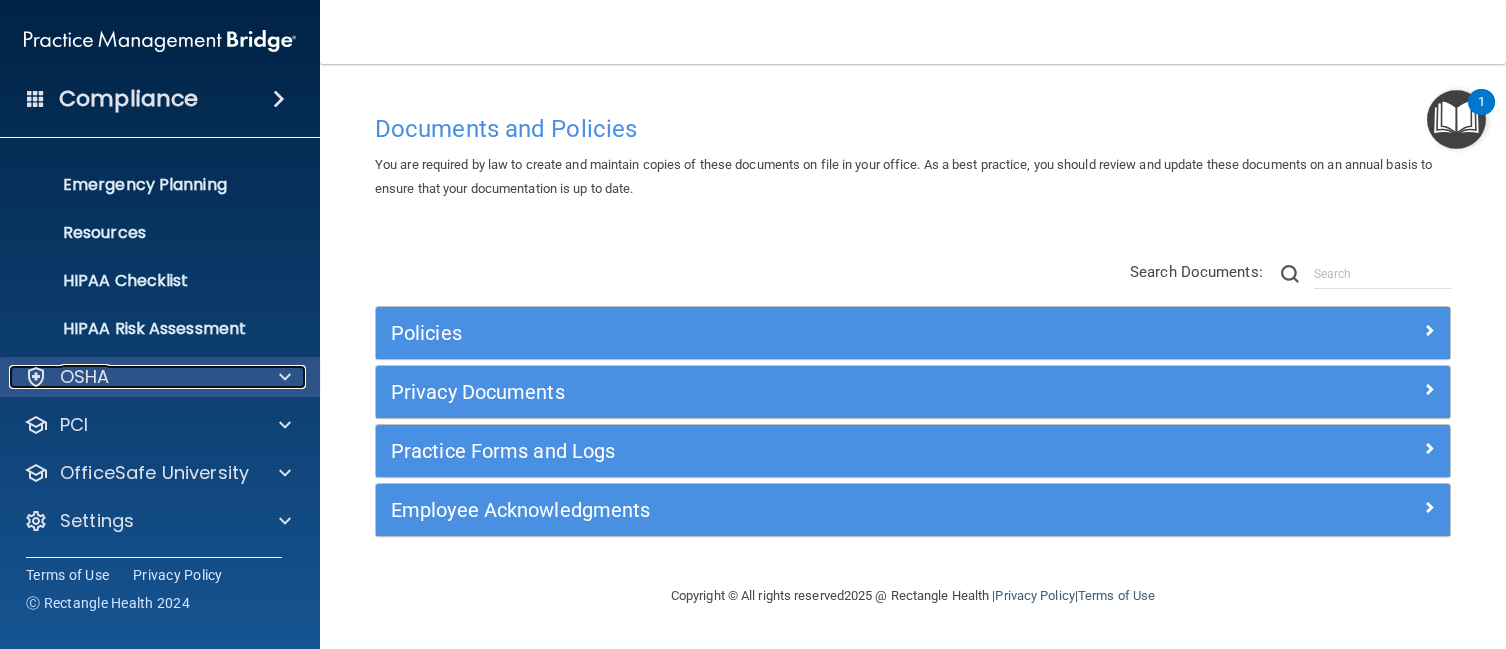 click at bounding box center [285, 377] 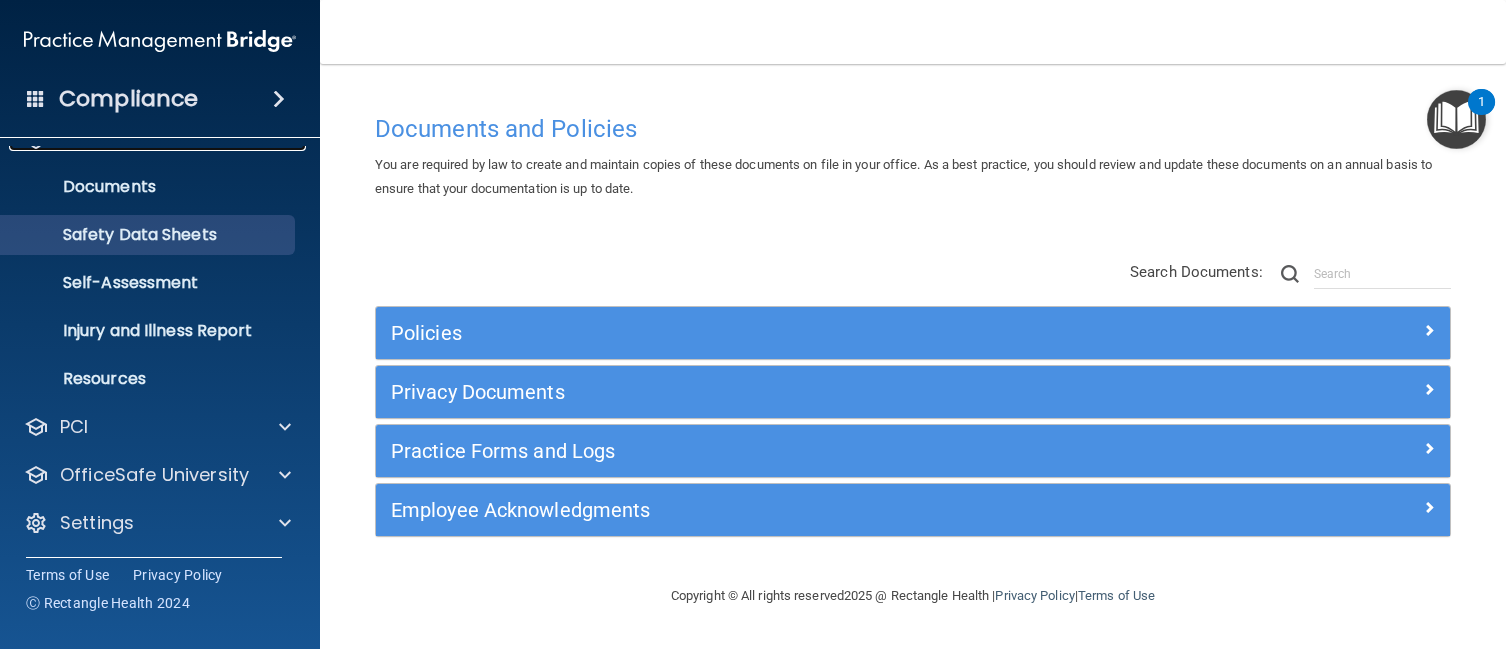 scroll, scrollTop: 420, scrollLeft: 0, axis: vertical 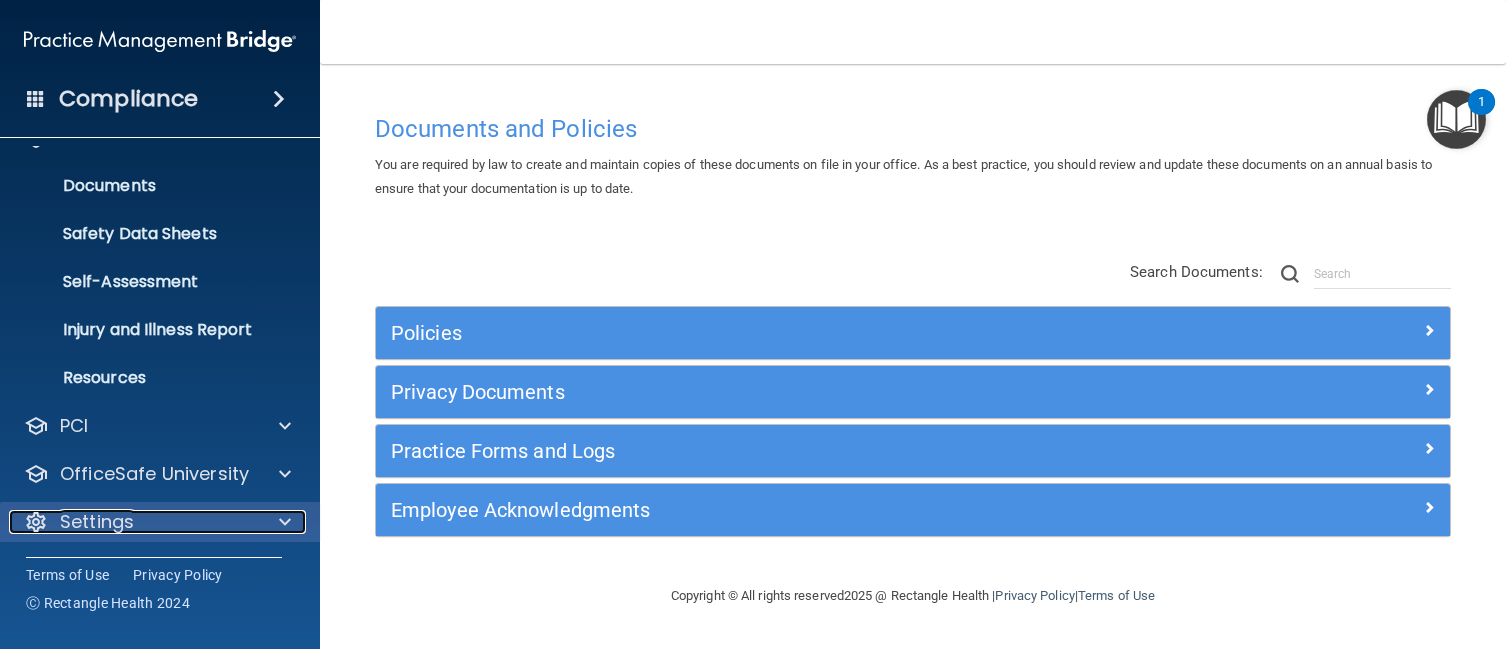 click on "Settings" at bounding box center (133, 522) 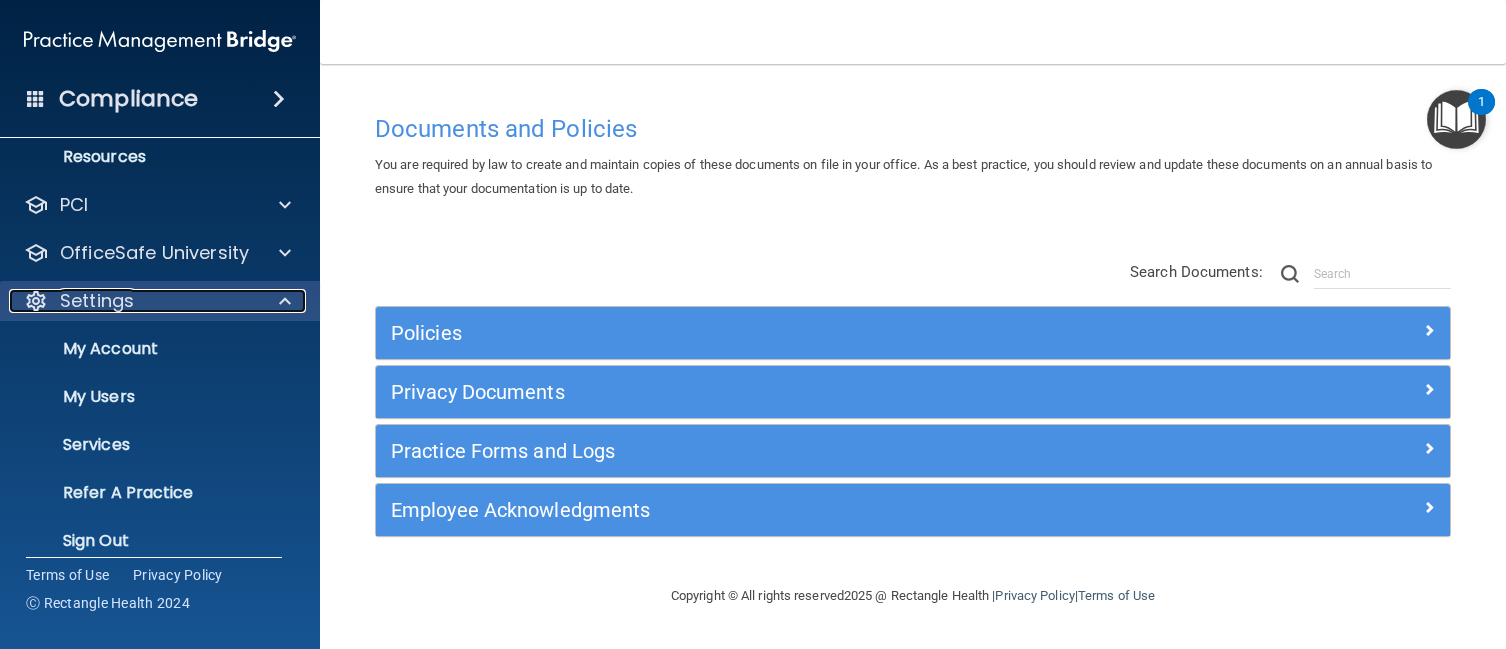scroll, scrollTop: 660, scrollLeft: 0, axis: vertical 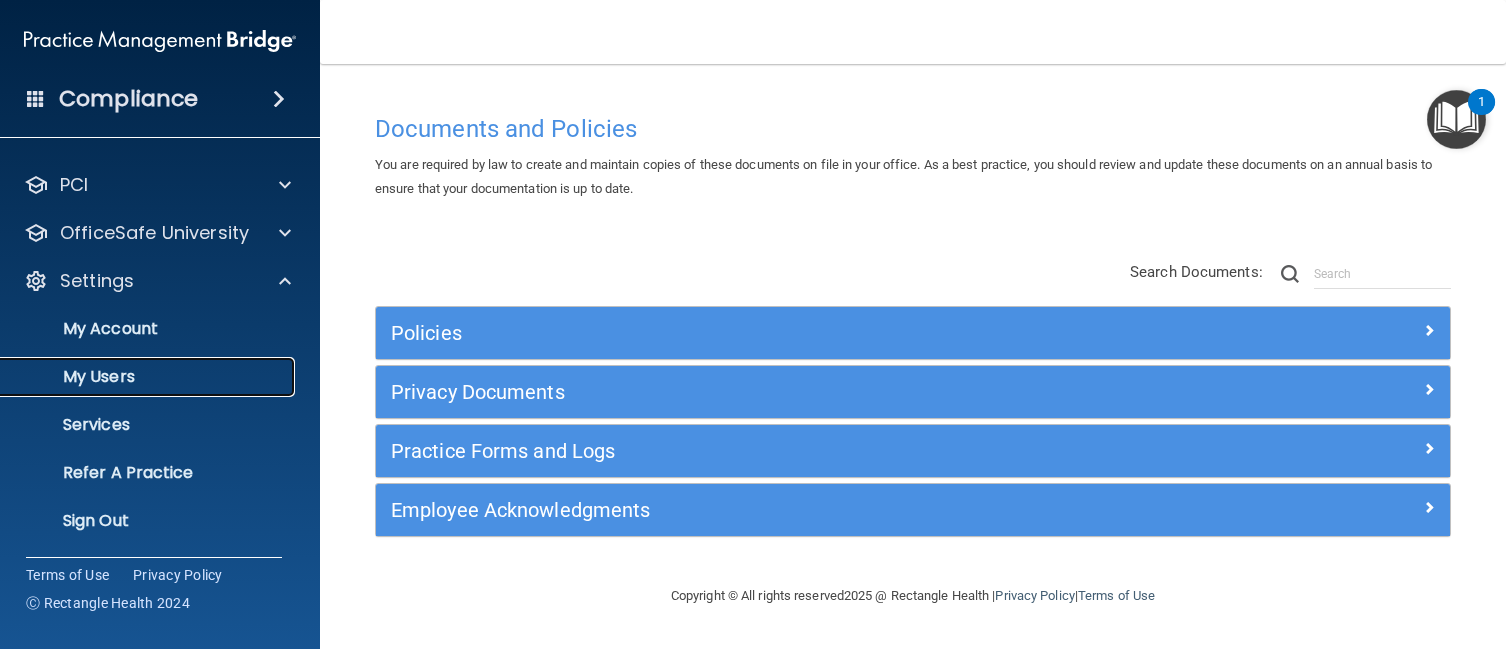 click on "My Users" at bounding box center (149, 377) 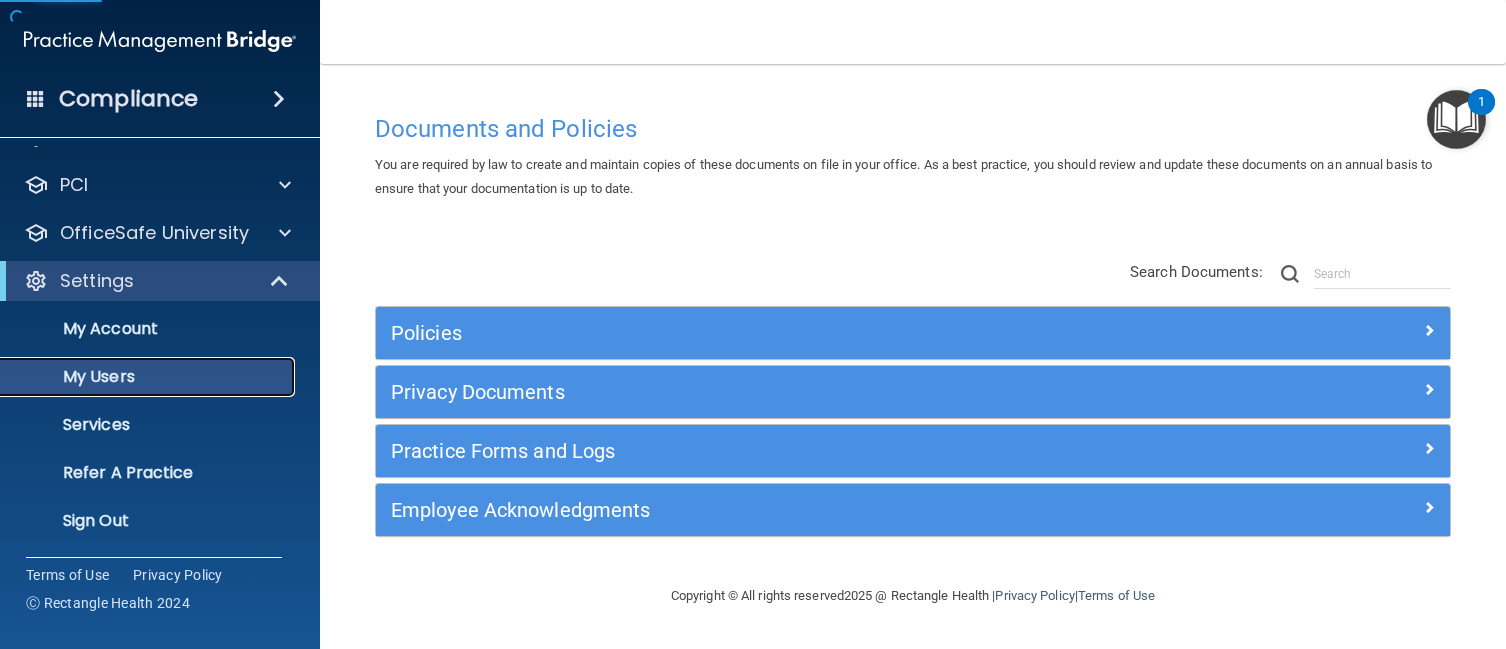 scroll, scrollTop: 85, scrollLeft: 0, axis: vertical 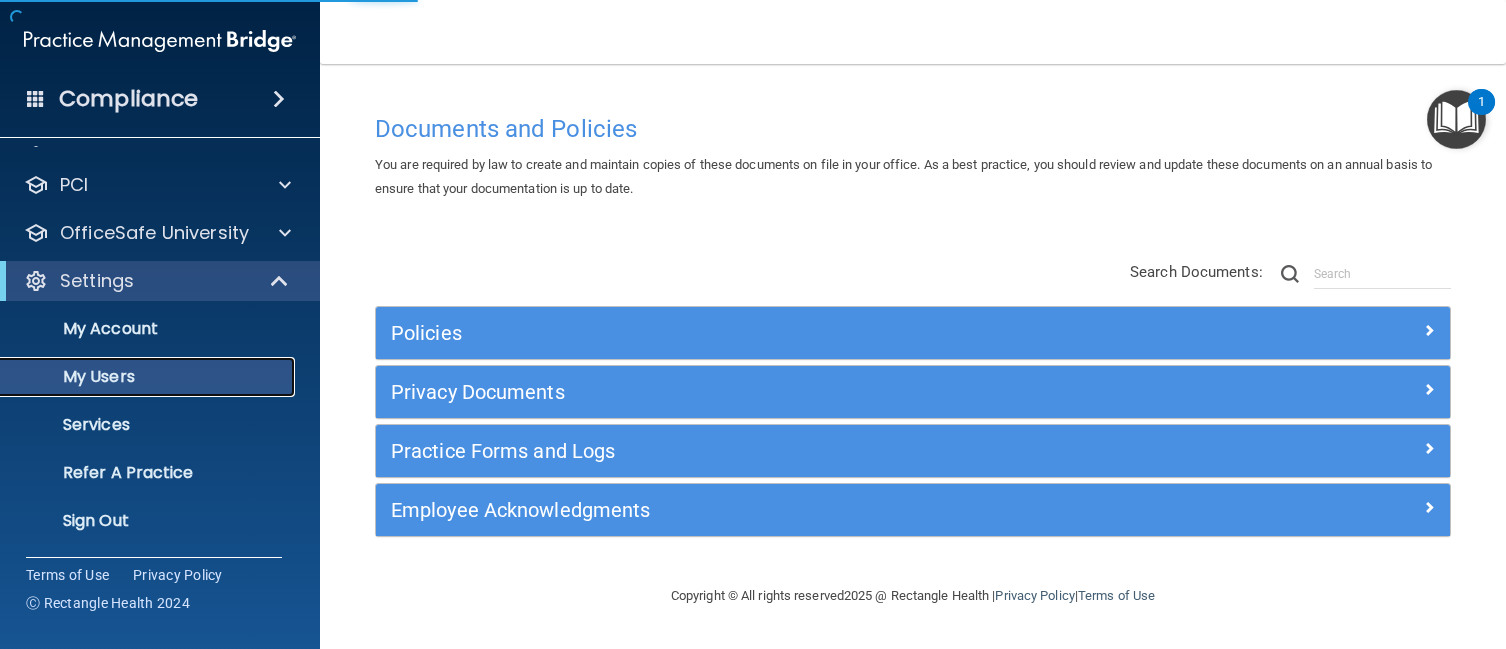 select on "20" 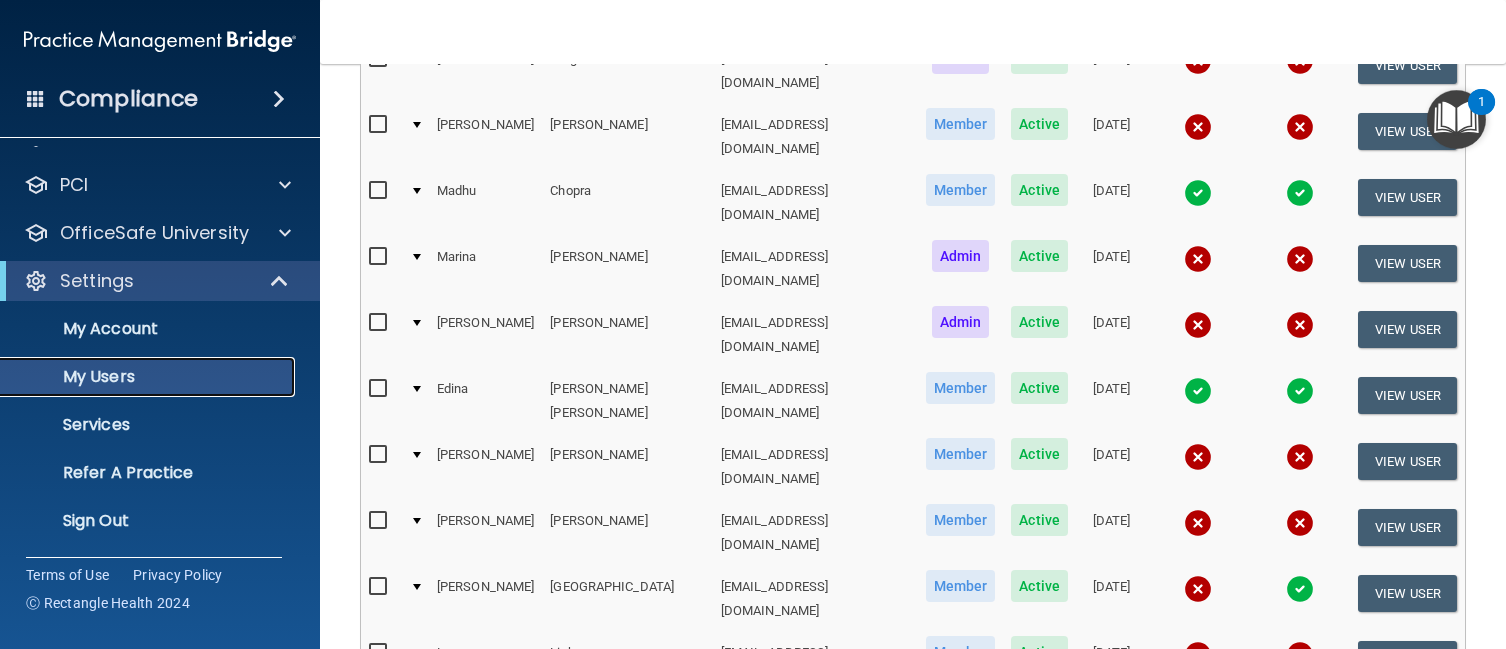 scroll, scrollTop: 273, scrollLeft: 0, axis: vertical 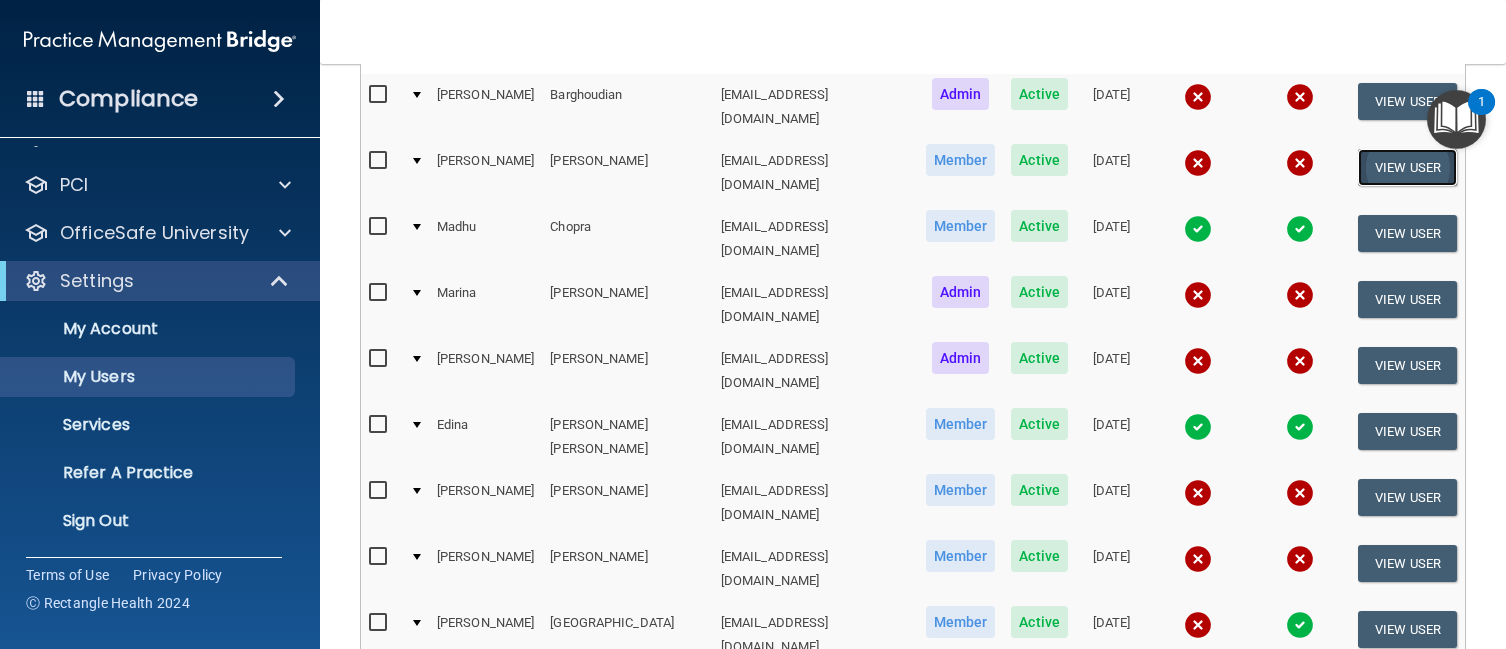 click on "View User" at bounding box center [1407, 167] 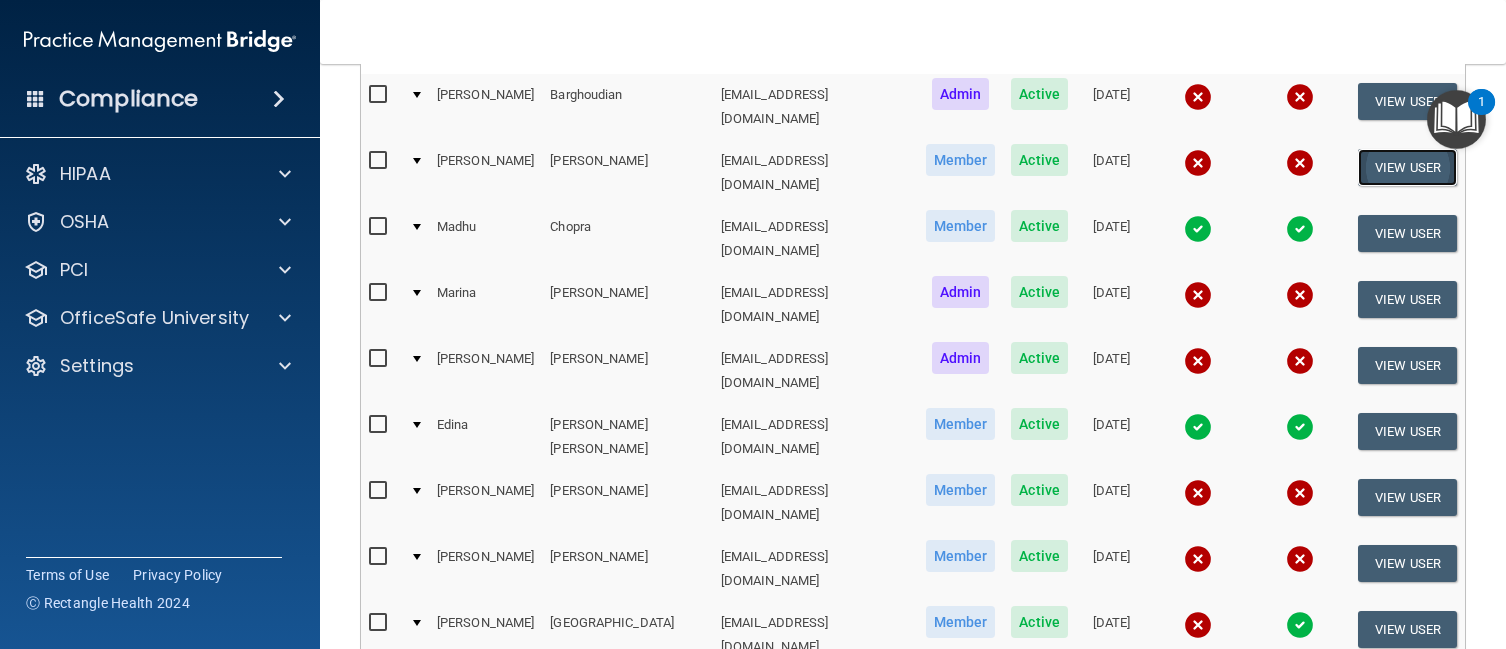 scroll, scrollTop: 0, scrollLeft: 0, axis: both 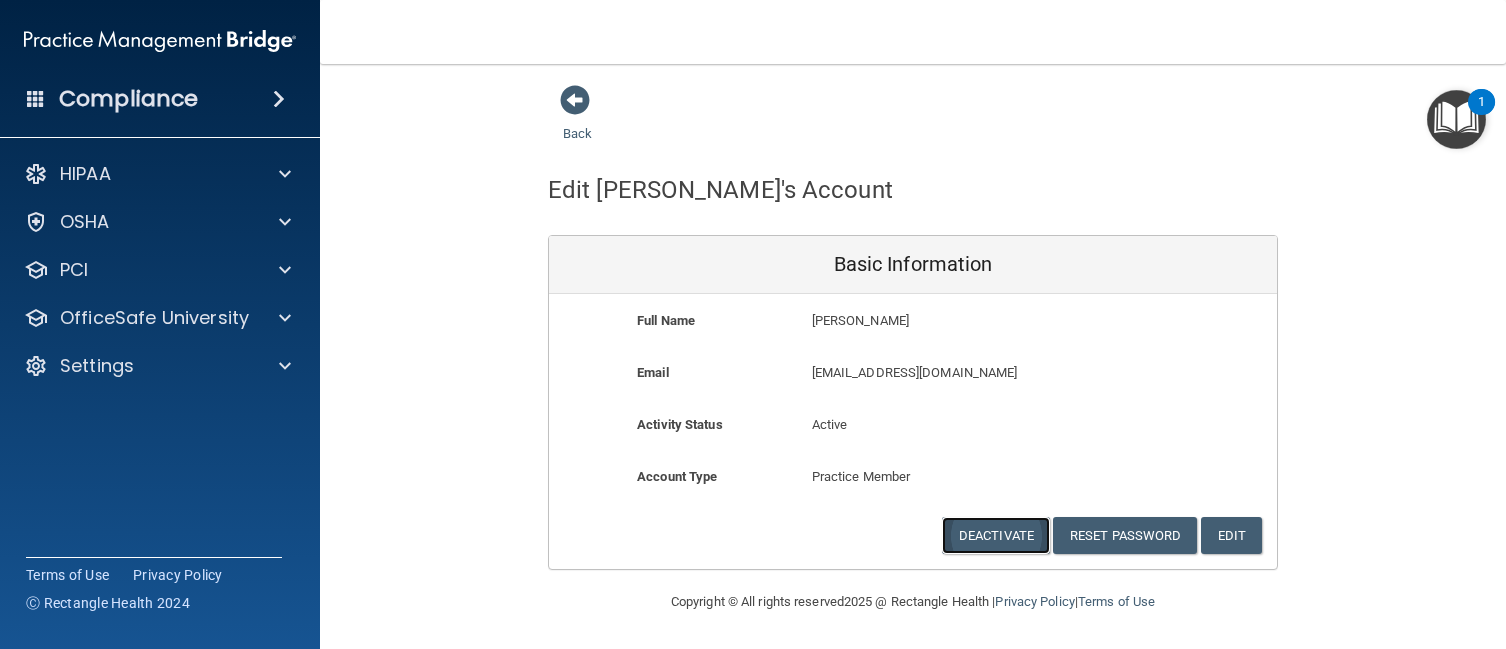 click on "Deactivate" at bounding box center [996, 535] 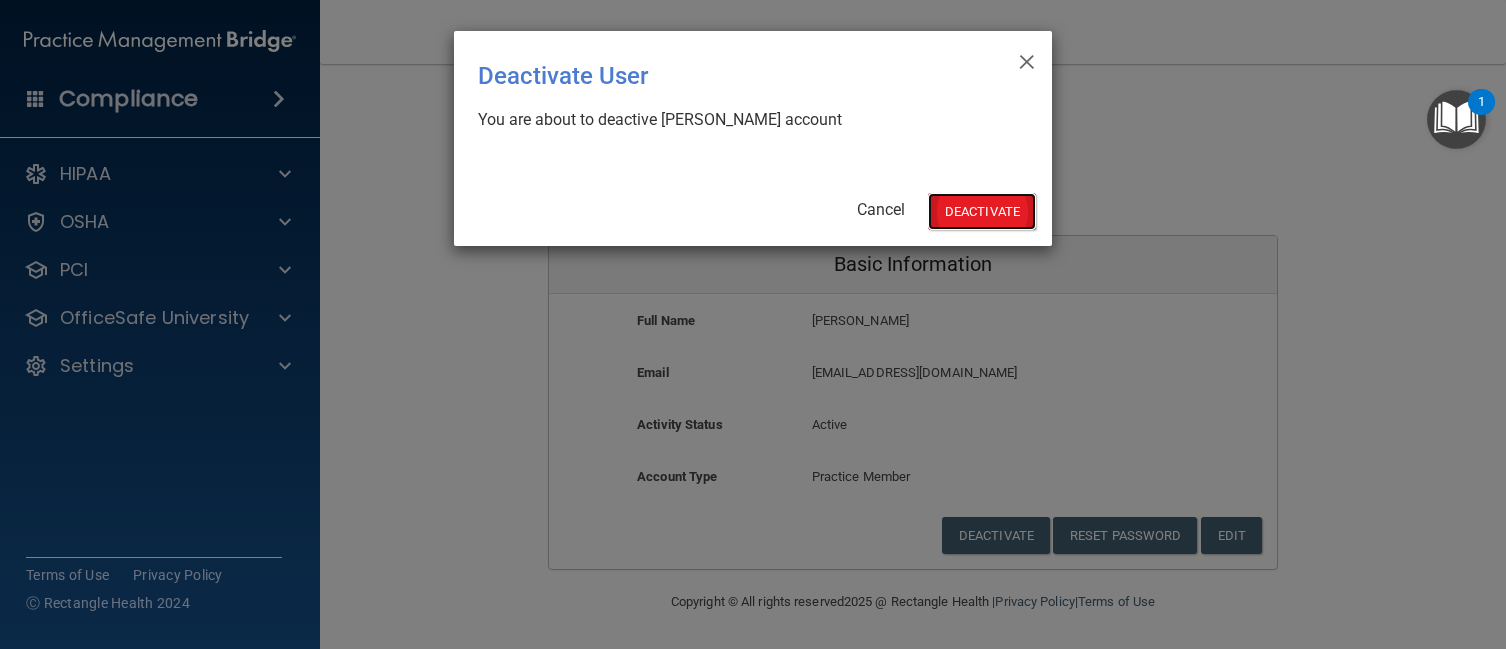 click on "Deactivate" at bounding box center (982, 211) 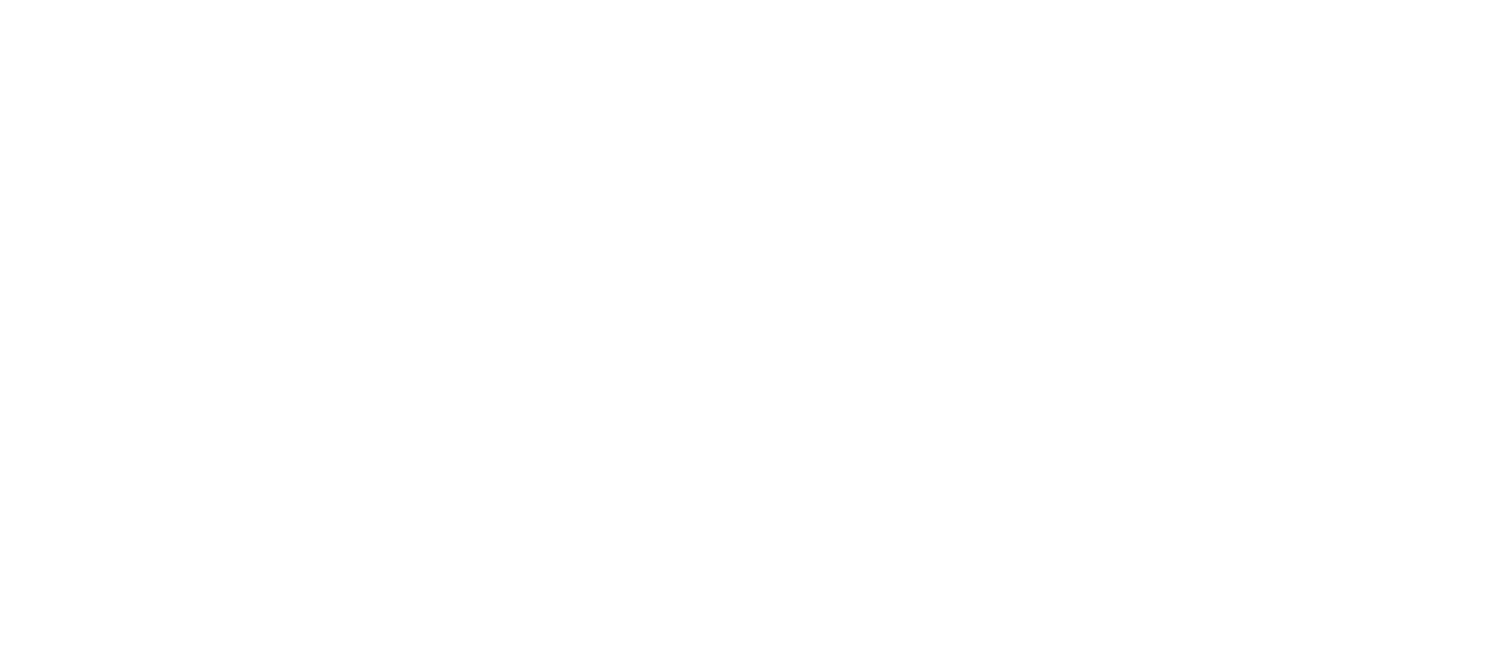scroll, scrollTop: 0, scrollLeft: 0, axis: both 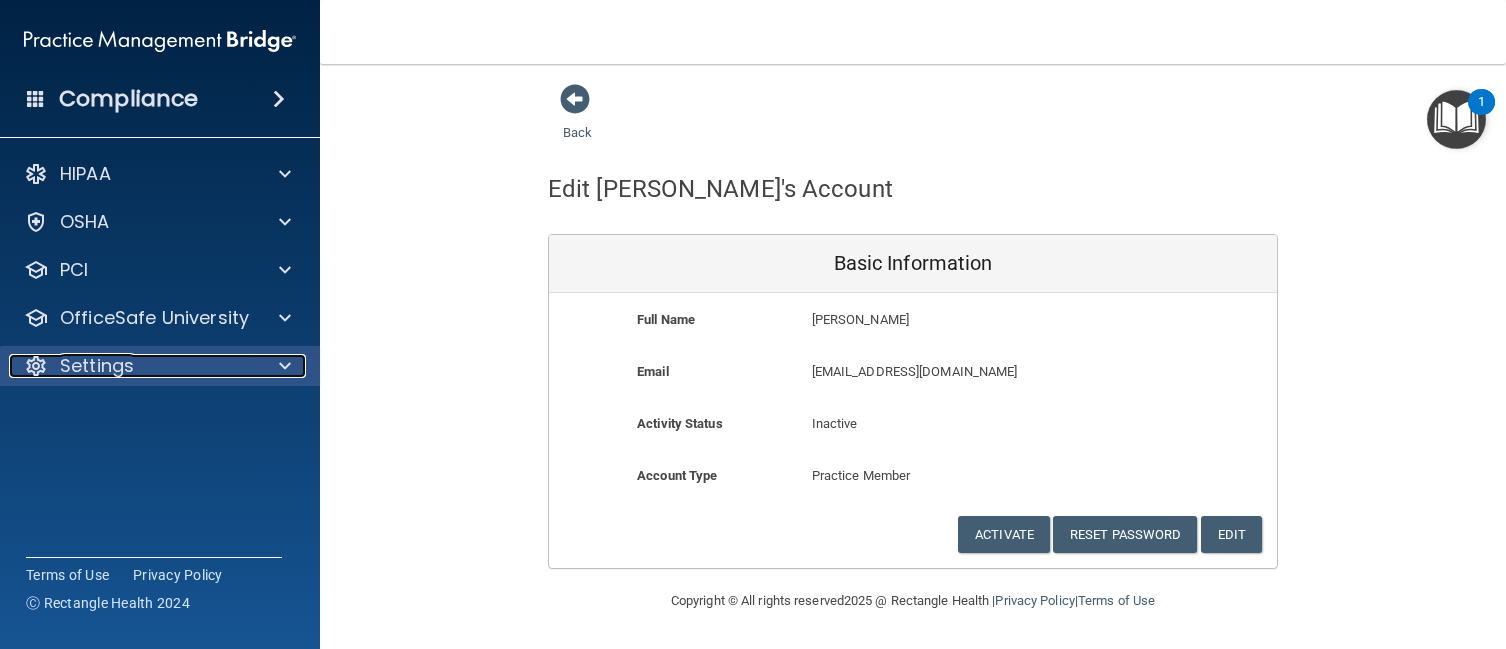 click on "Settings" at bounding box center [133, 366] 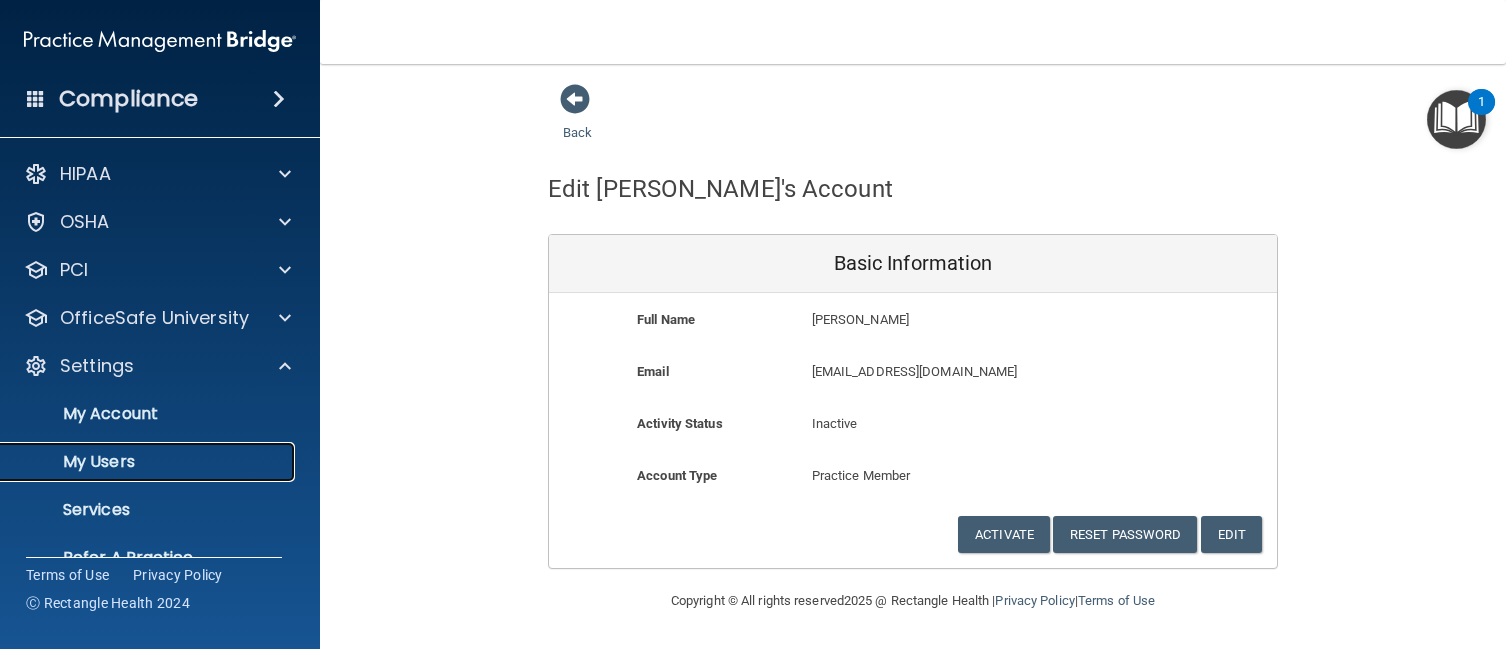 click on "My Users" at bounding box center [149, 462] 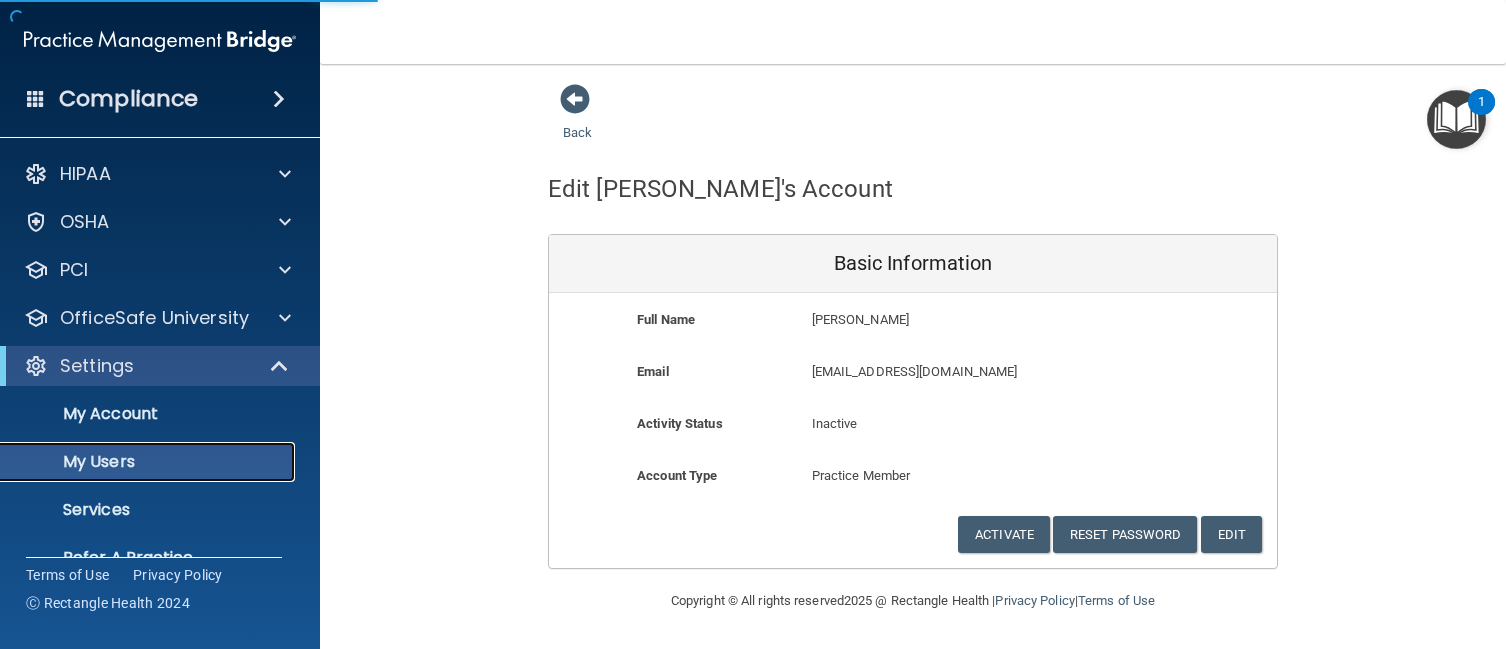 select on "20" 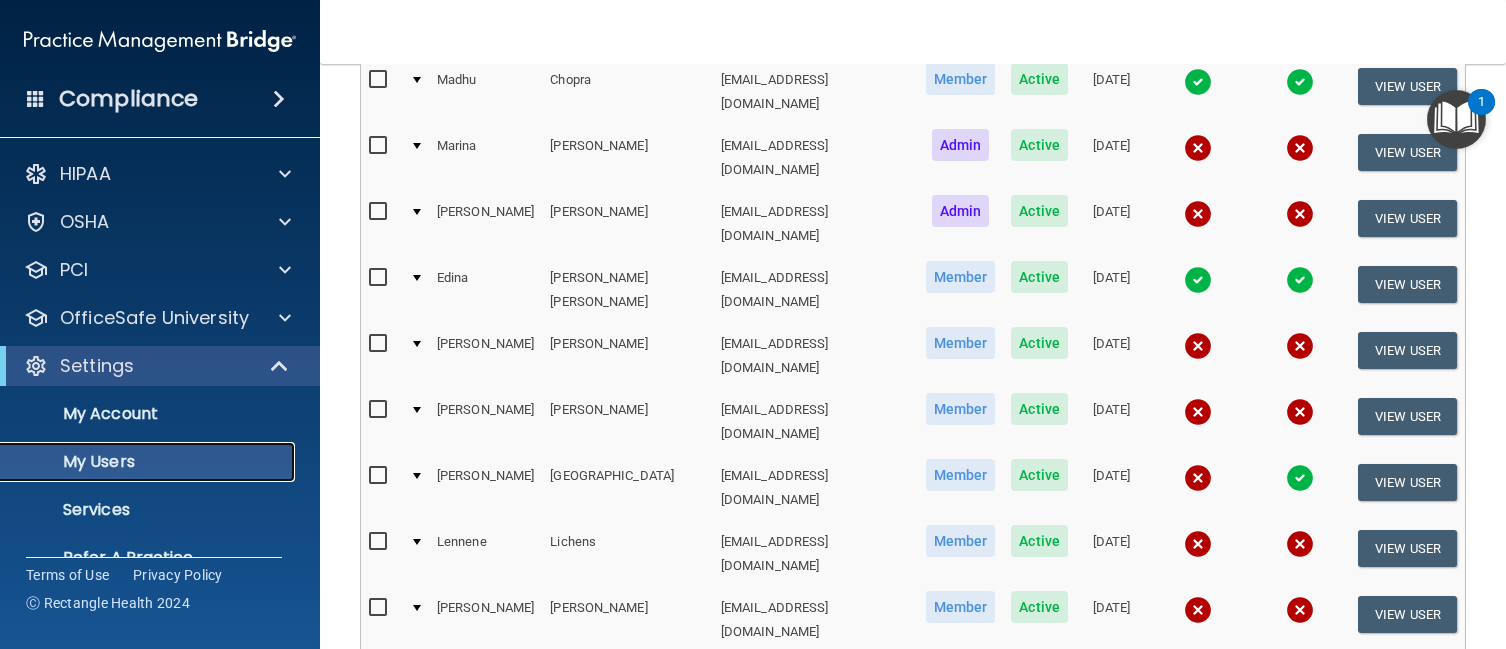 scroll, scrollTop: 318, scrollLeft: 0, axis: vertical 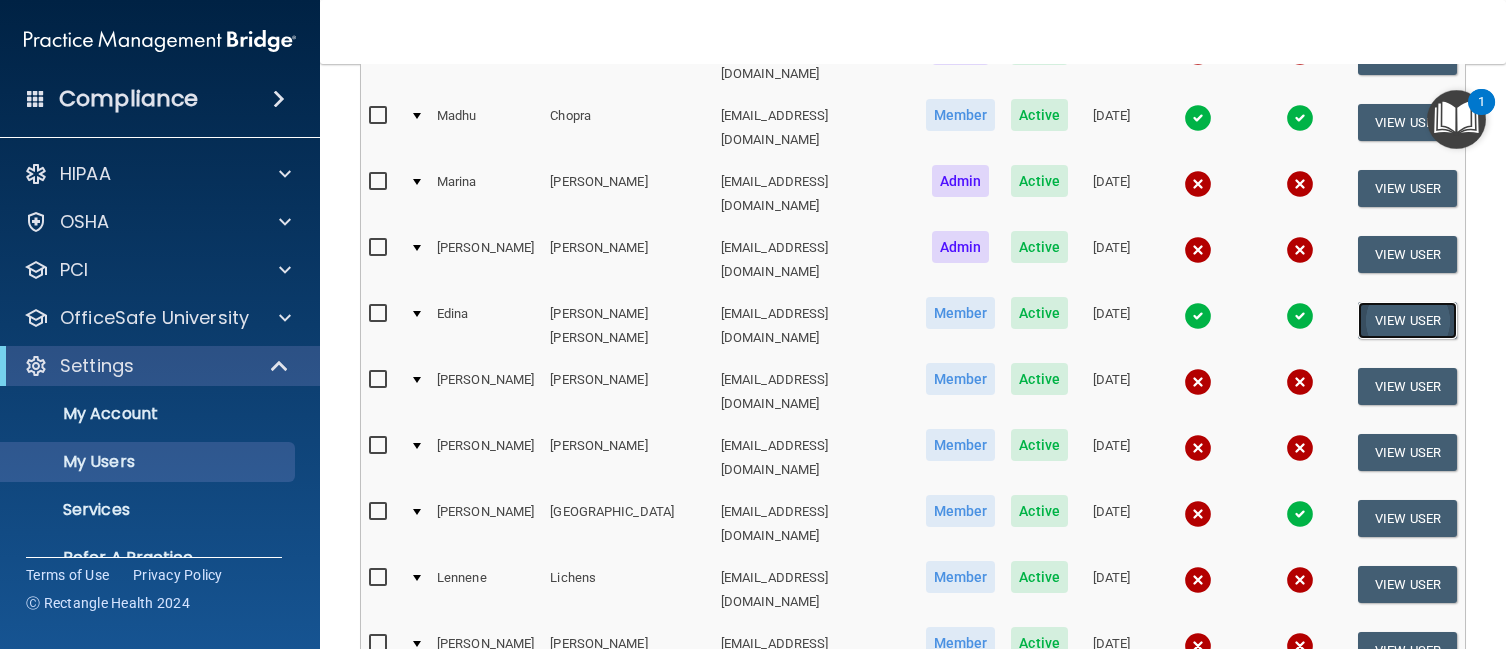 click on "View User" at bounding box center [1407, 320] 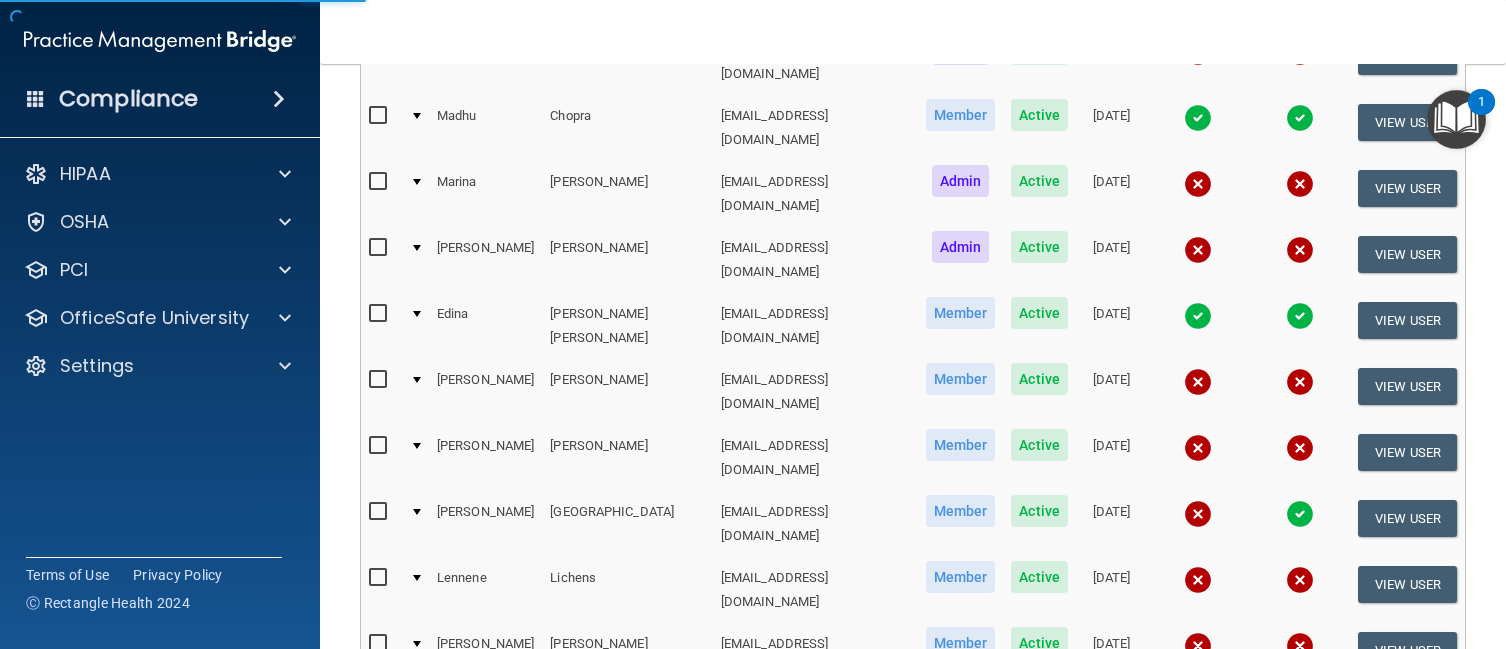 scroll, scrollTop: 1, scrollLeft: 0, axis: vertical 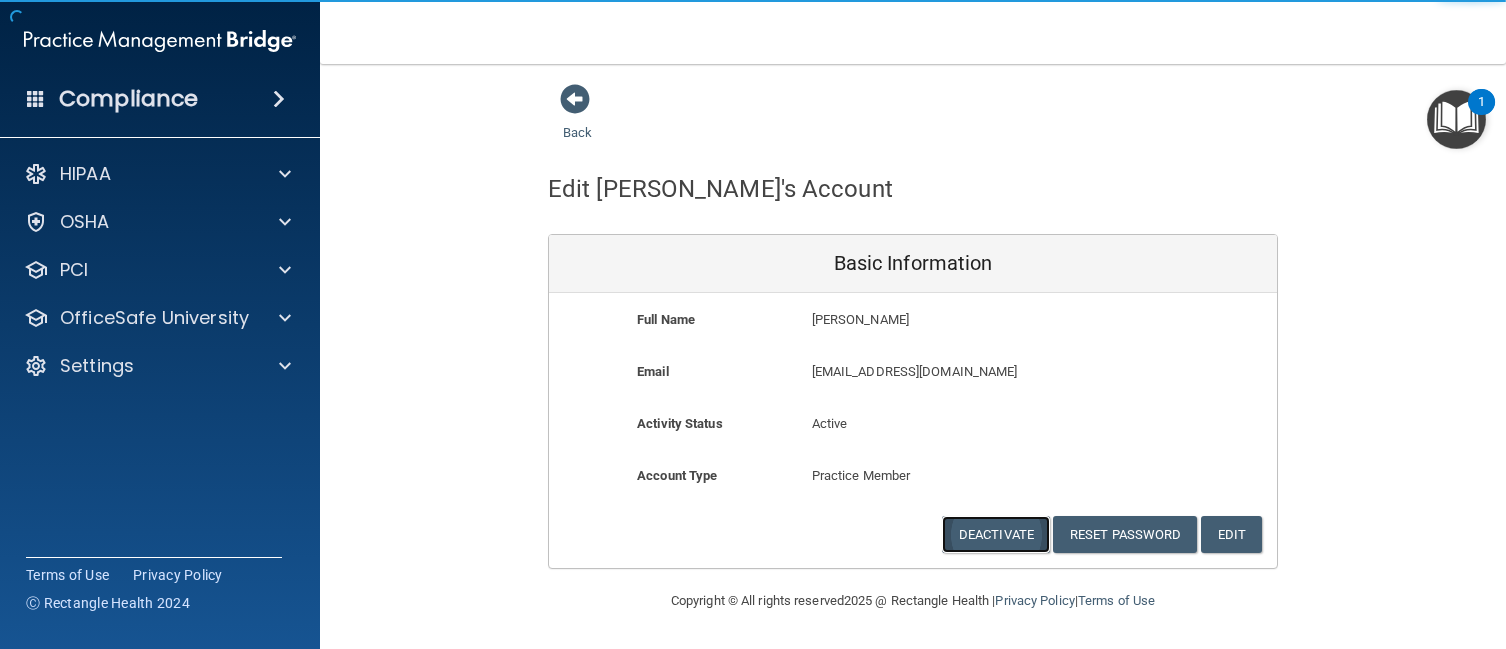 click on "Deactivate" at bounding box center [996, 534] 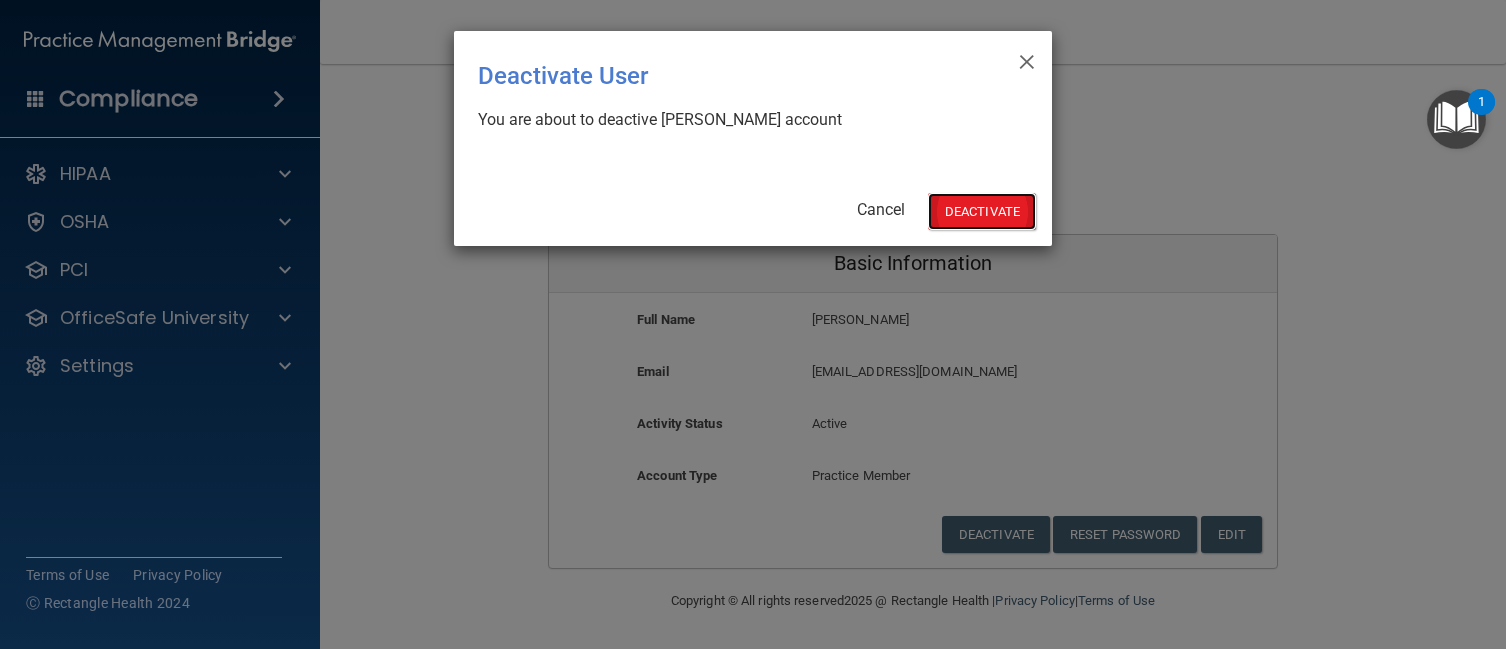 click on "Deactivate" at bounding box center (982, 211) 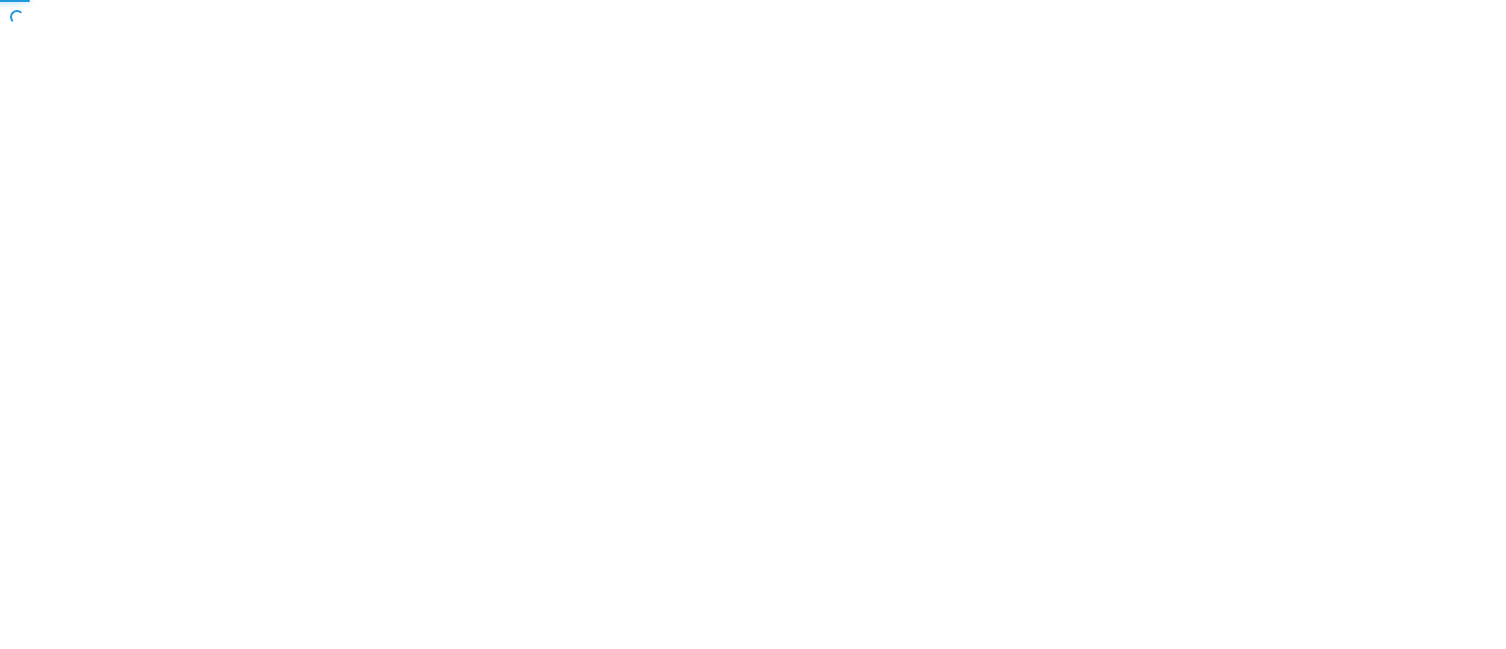 scroll, scrollTop: 0, scrollLeft: 0, axis: both 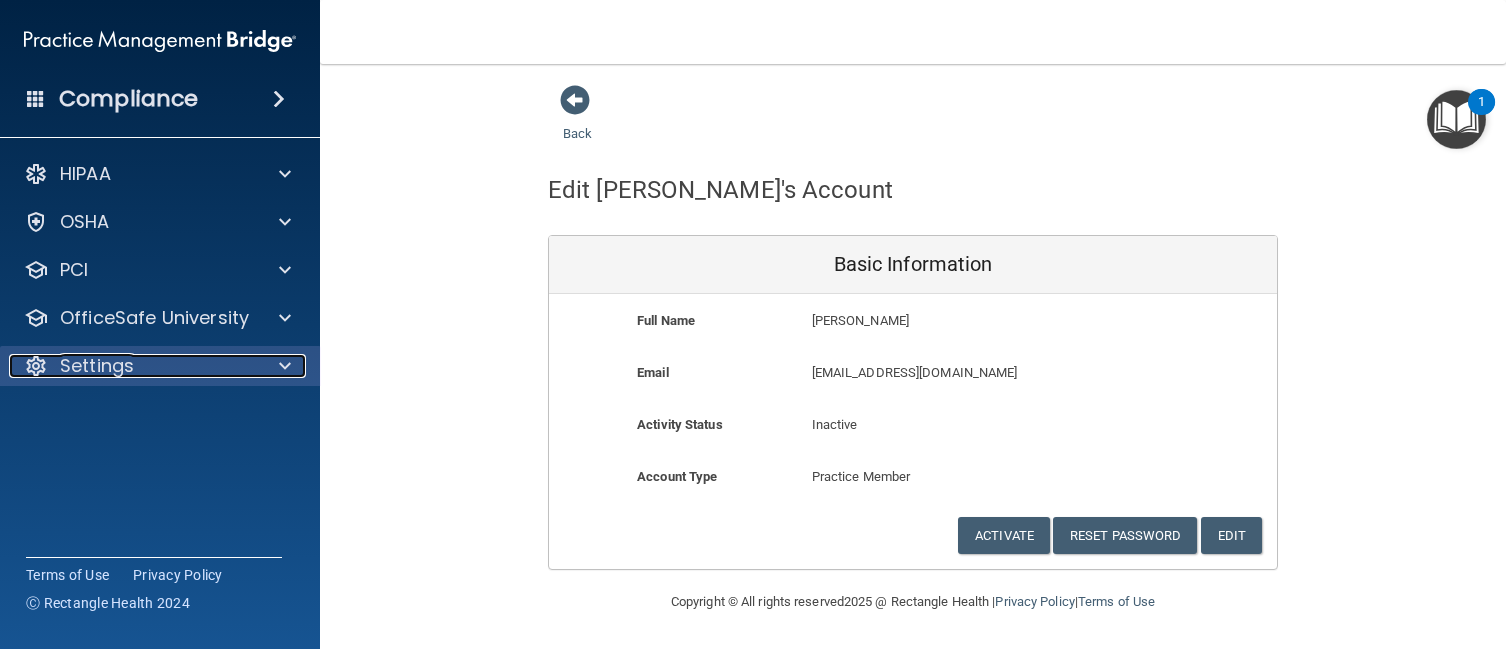 click on "Settings" at bounding box center (97, 366) 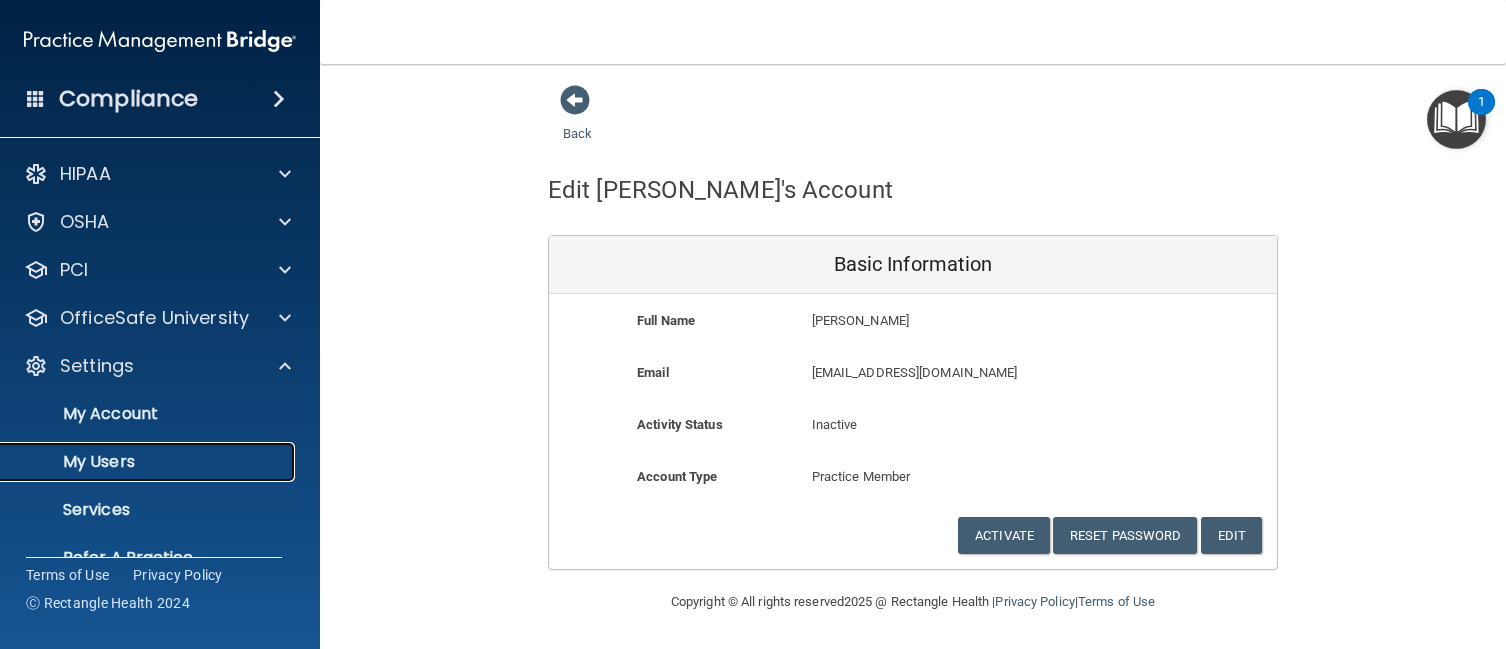 click on "My Users" at bounding box center [149, 462] 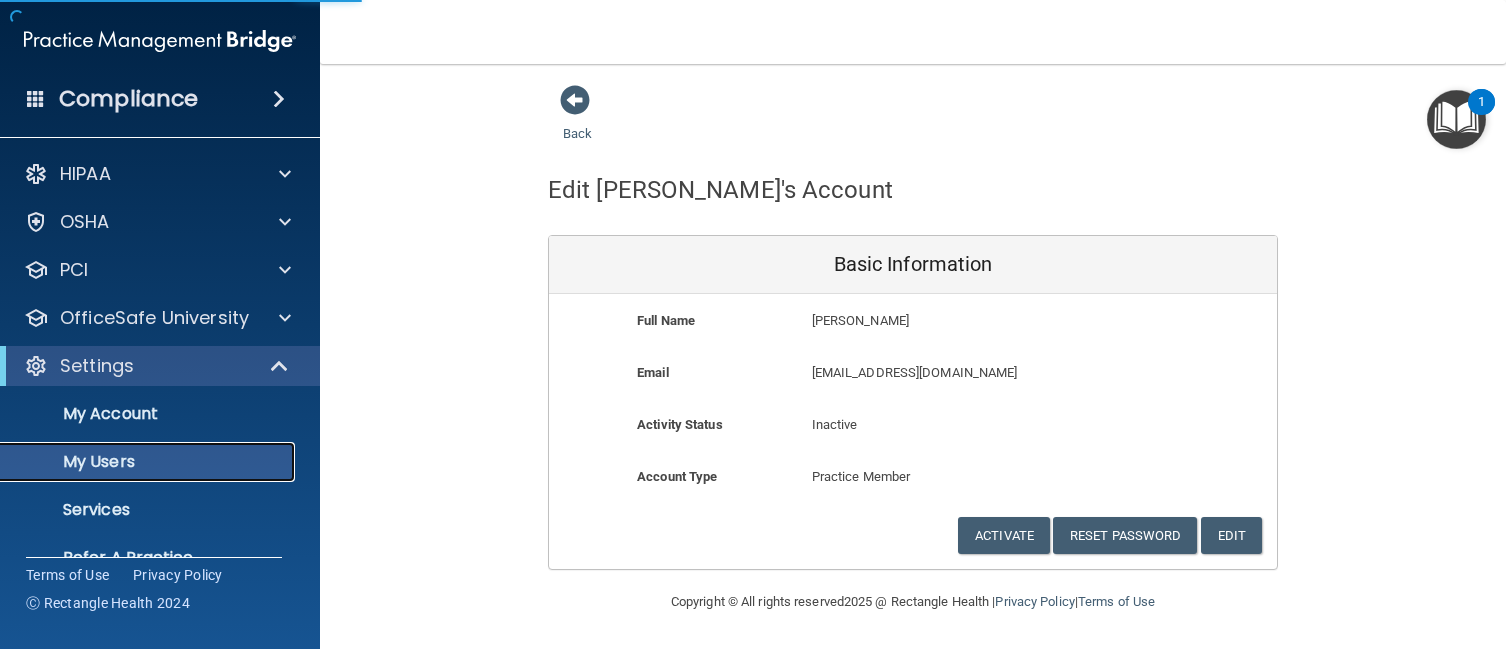 select on "20" 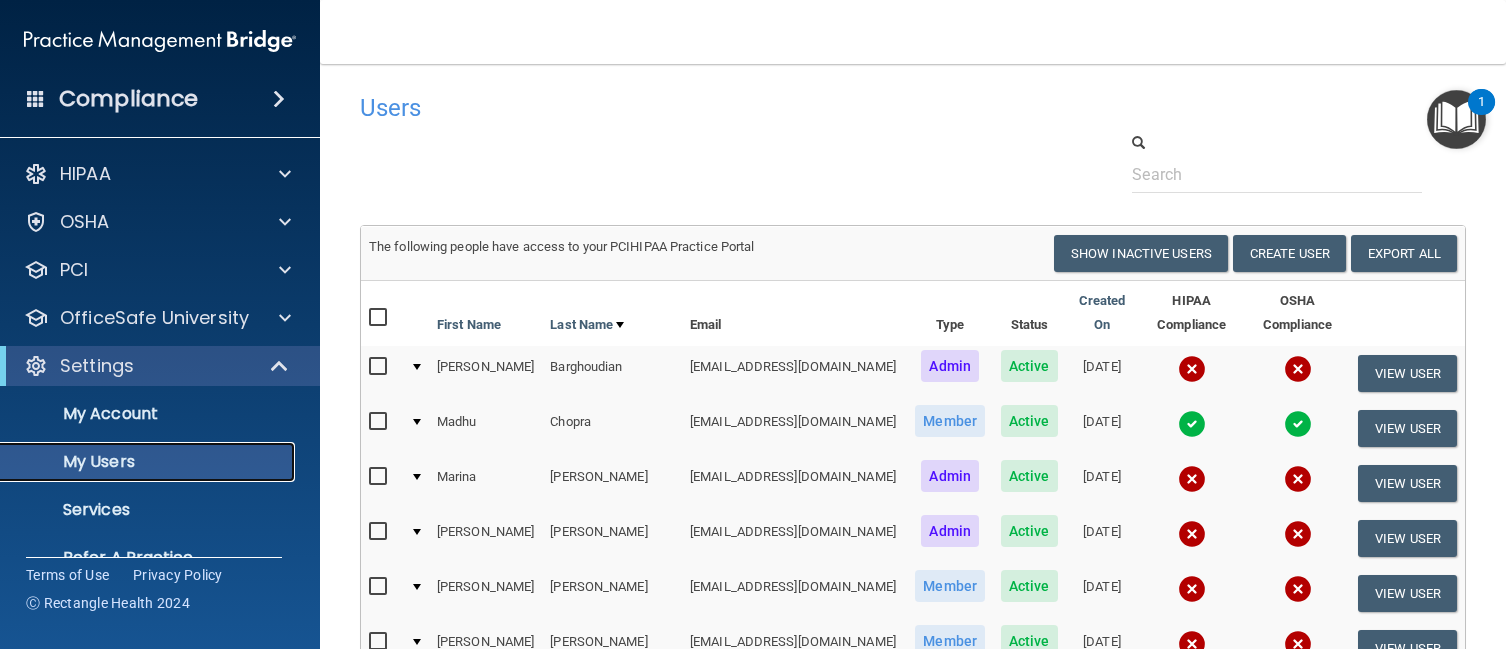 scroll, scrollTop: 0, scrollLeft: 0, axis: both 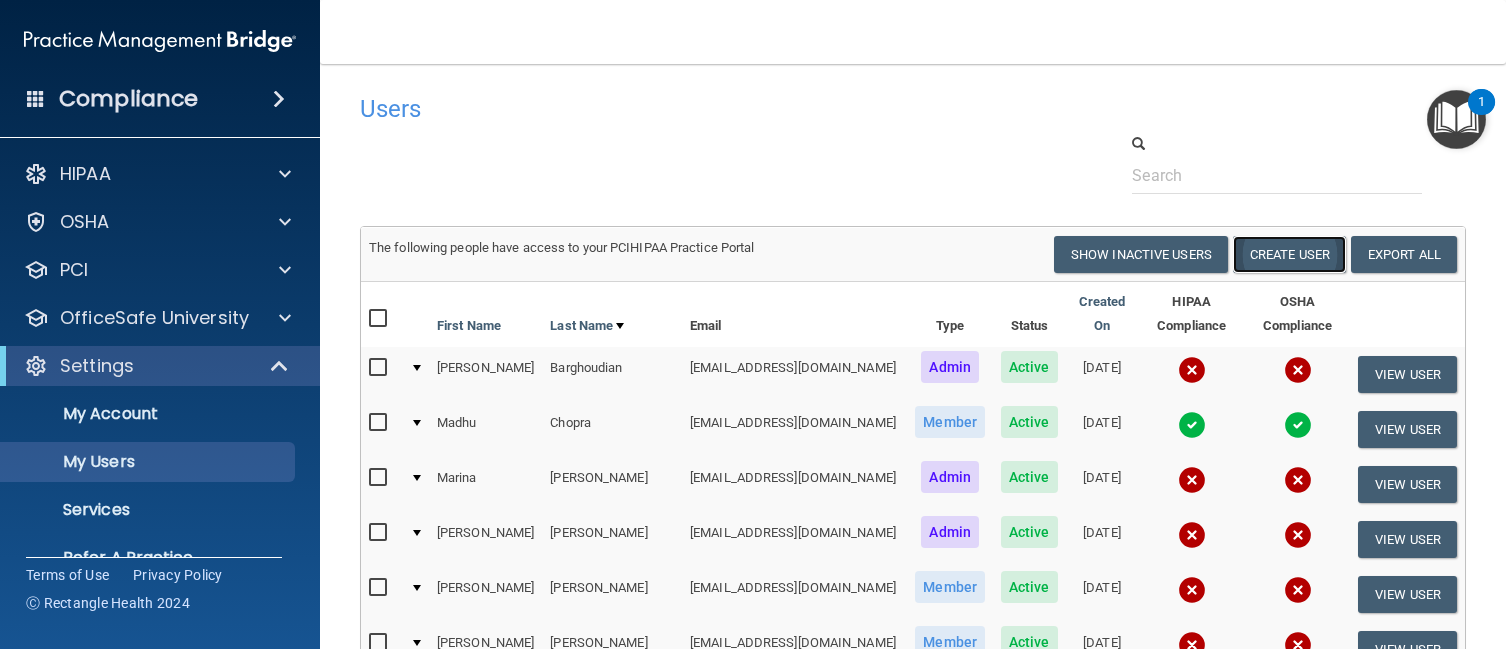 click on "Create User" at bounding box center (1289, 254) 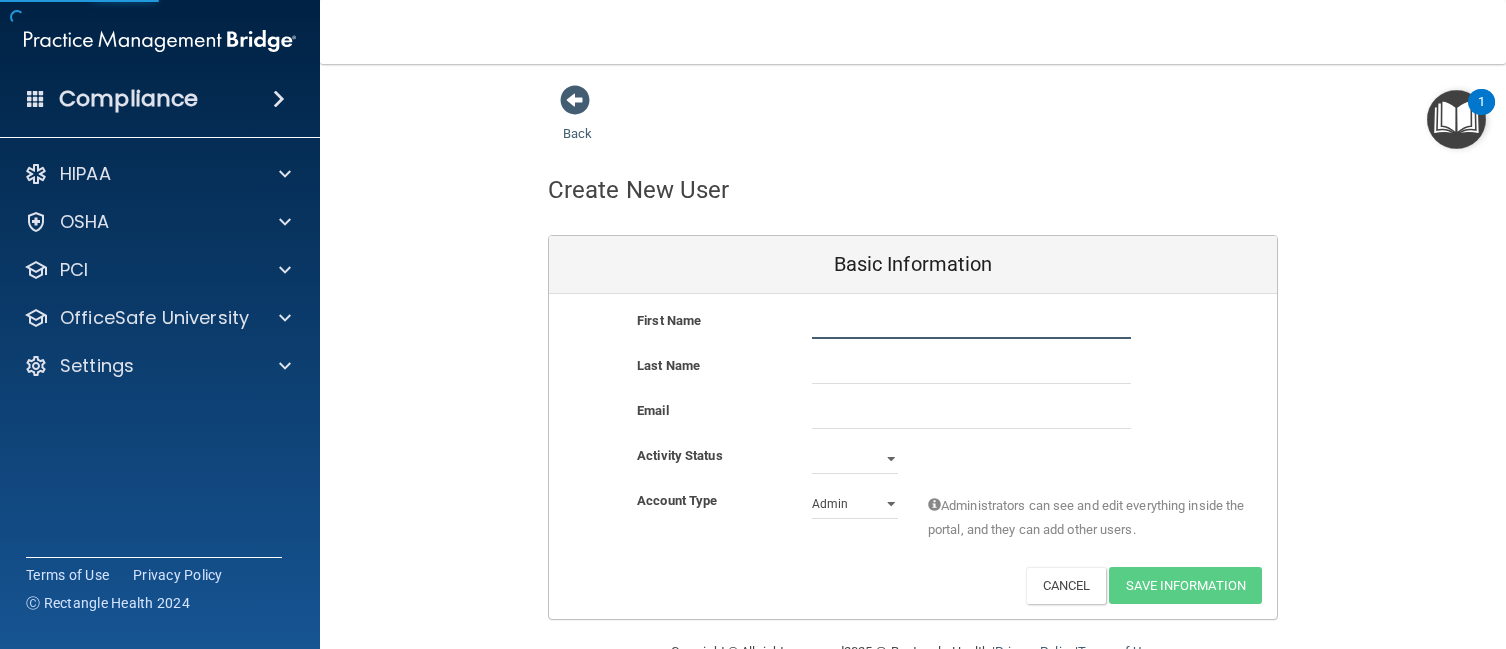 click at bounding box center (971, 324) 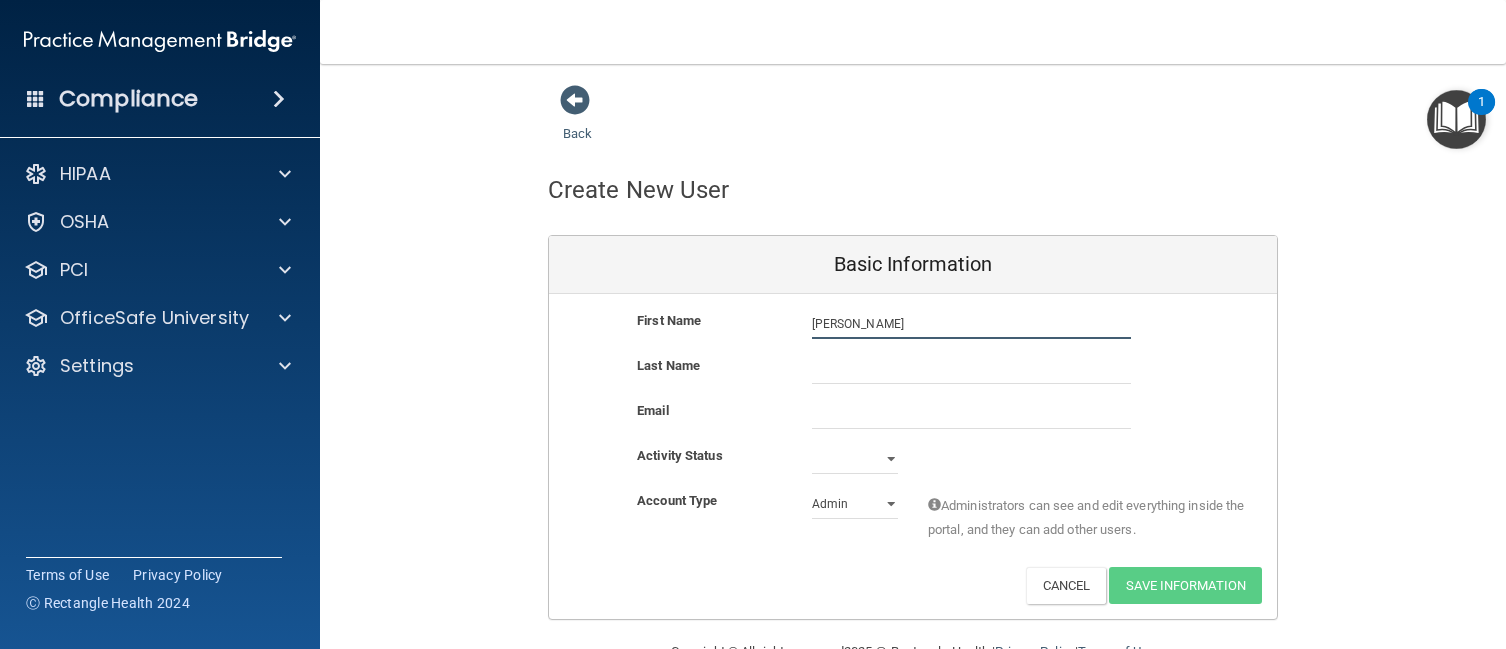 type on "Sonal" 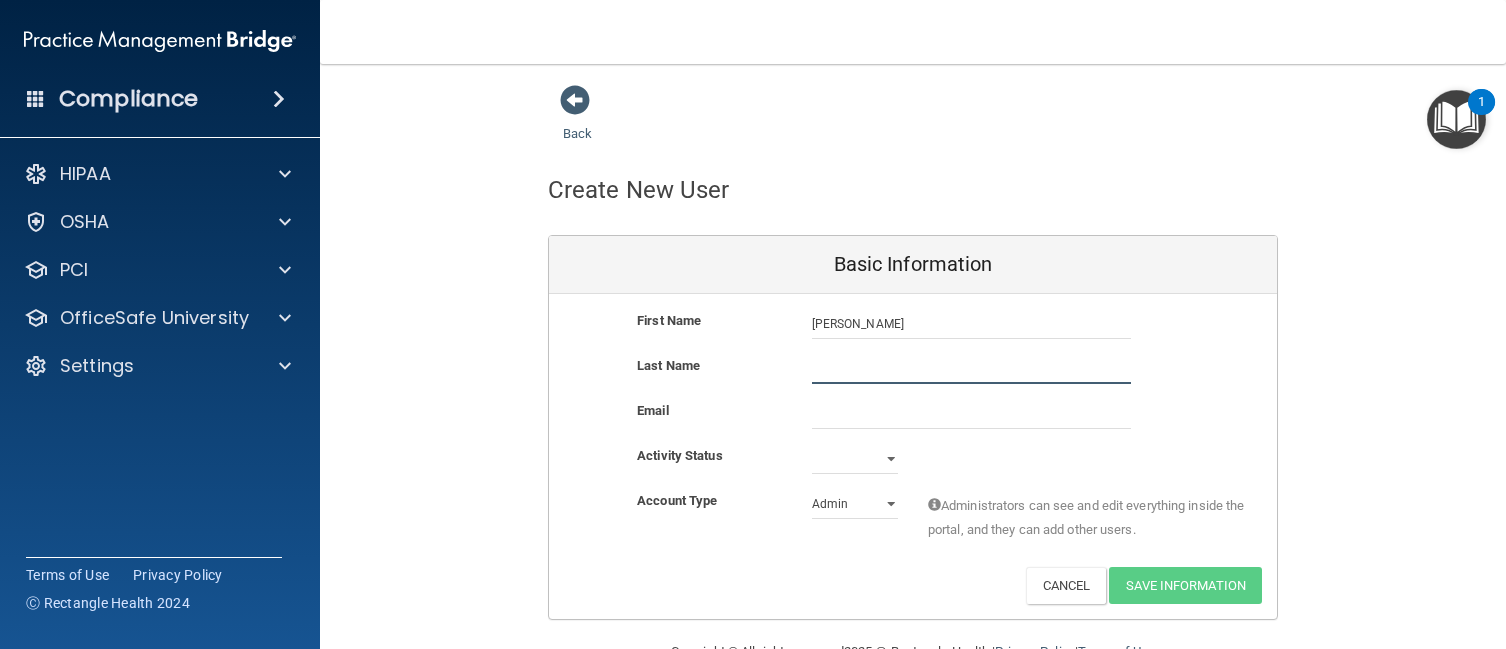 click at bounding box center (971, 369) 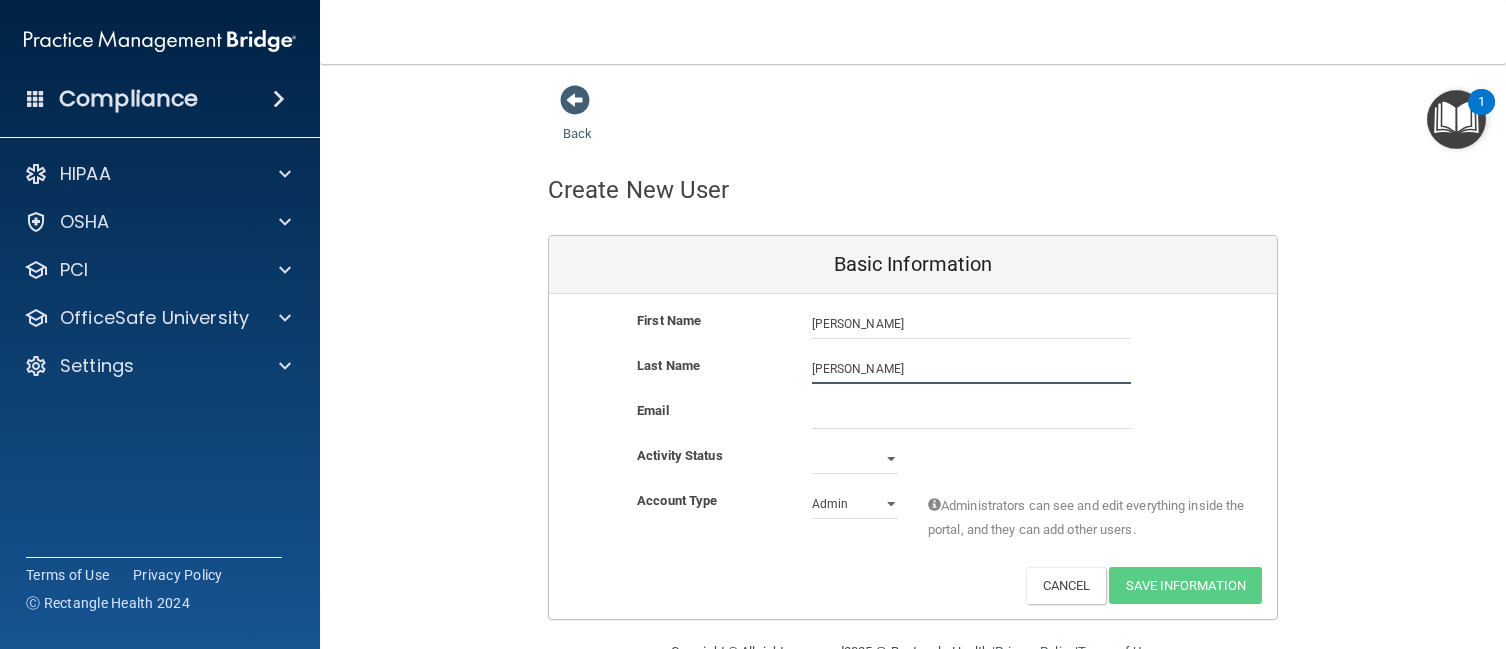 type on "Dhunna" 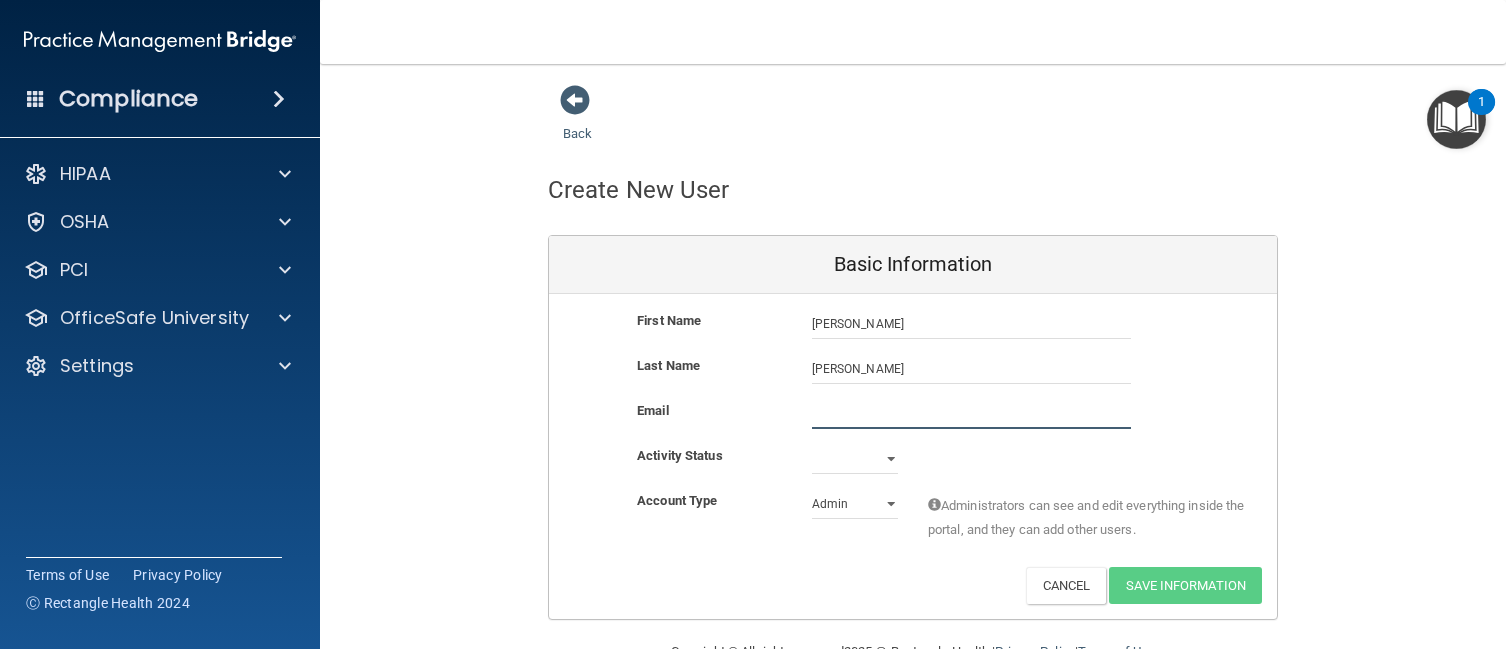 click at bounding box center [971, 414] 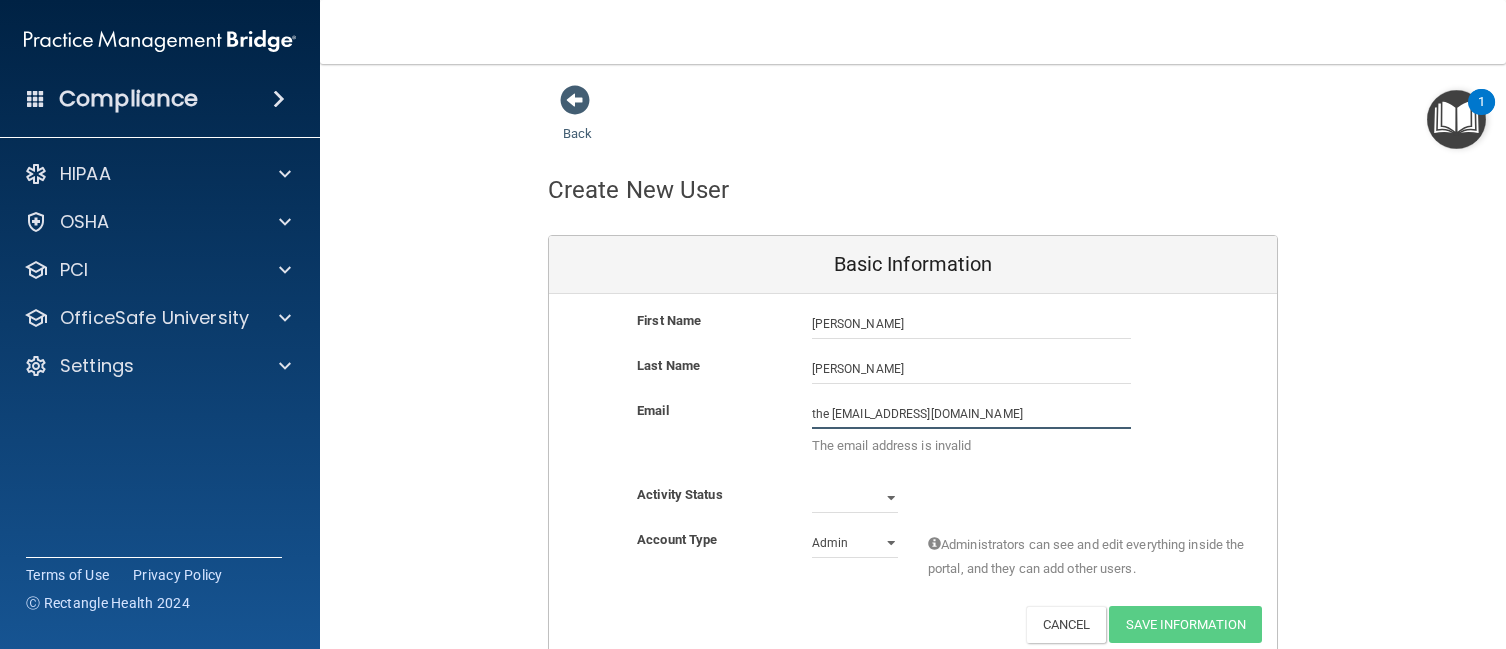 click on "the sonaldhunna@gmail.com" at bounding box center [971, 414] 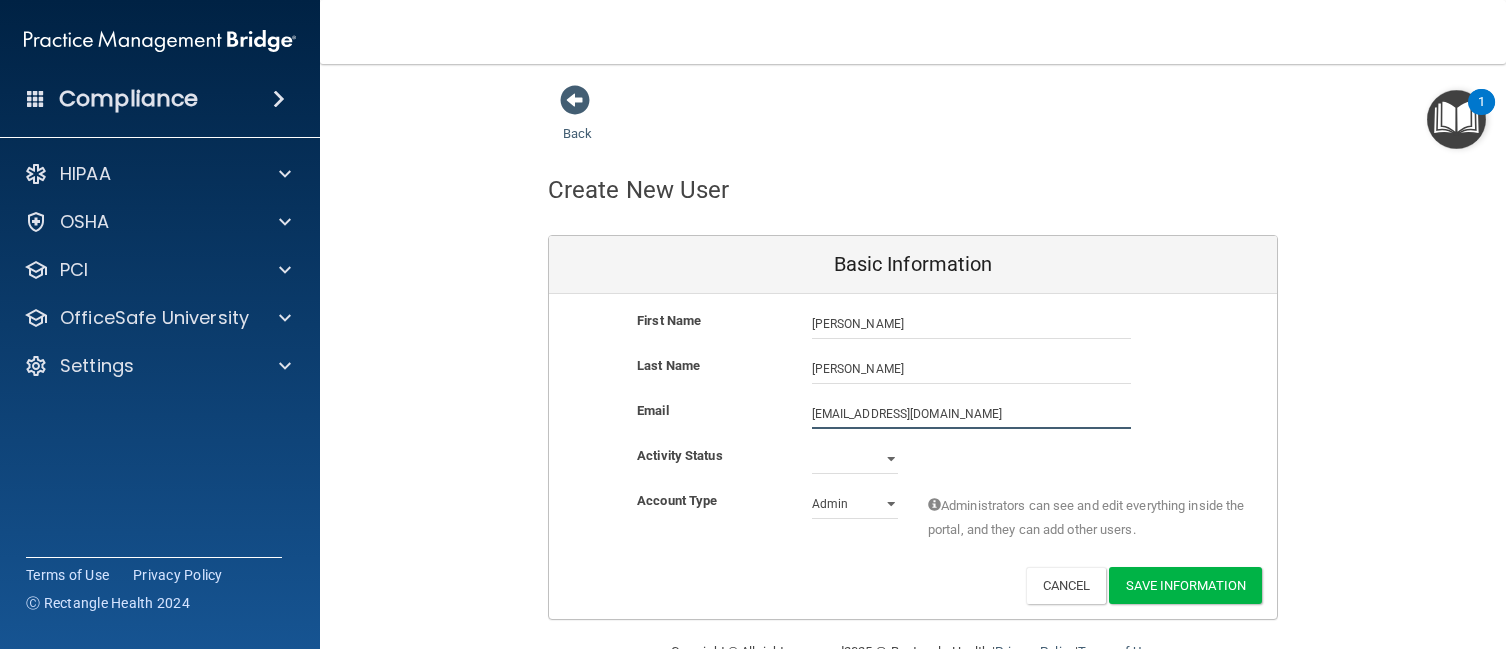 click on "thesonaldhunna@gmail.com" at bounding box center [971, 414] 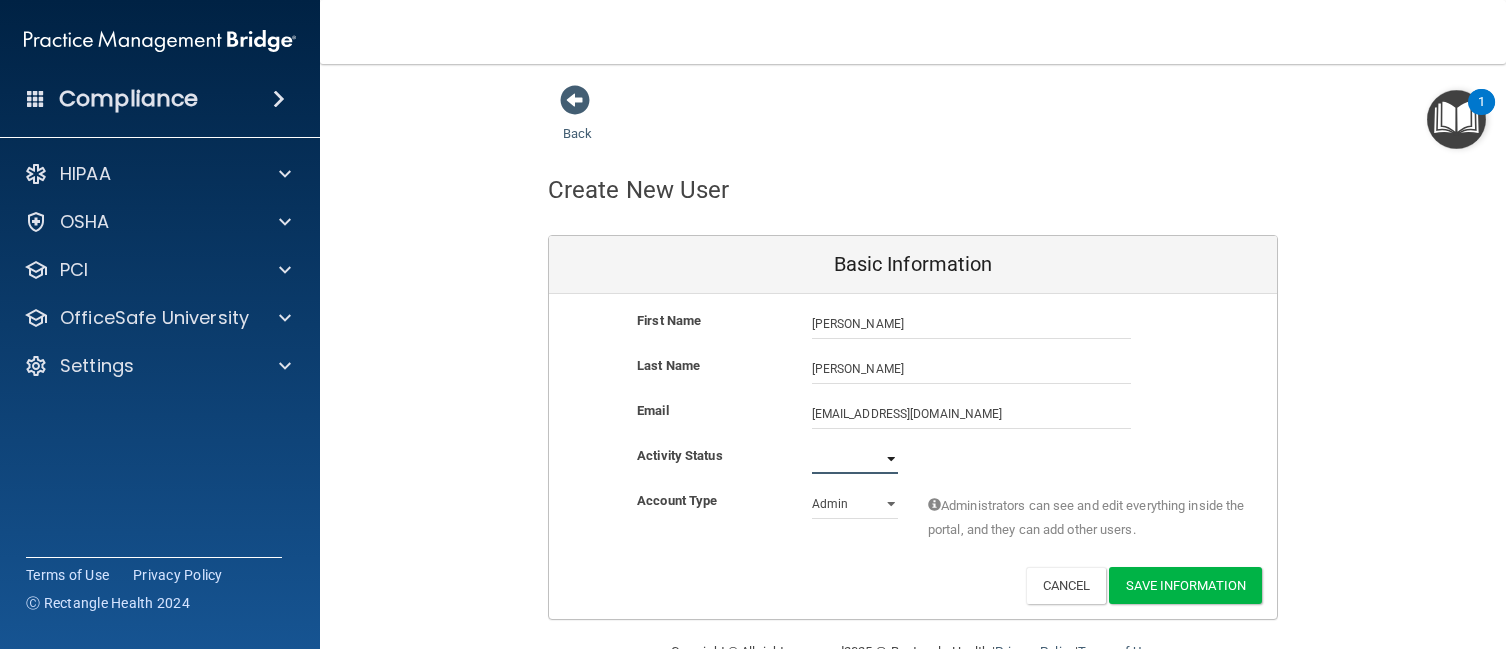 click on "Active  Inactive" at bounding box center [855, 459] 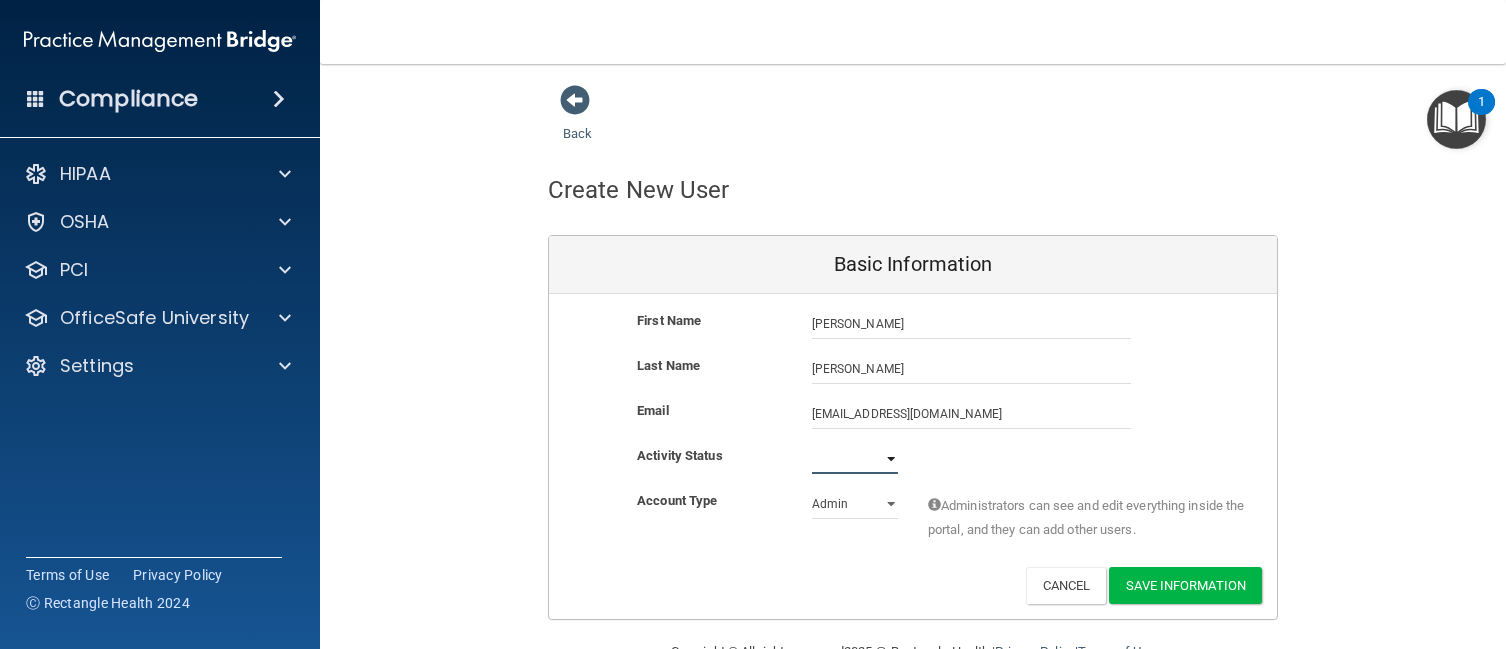 select on "active" 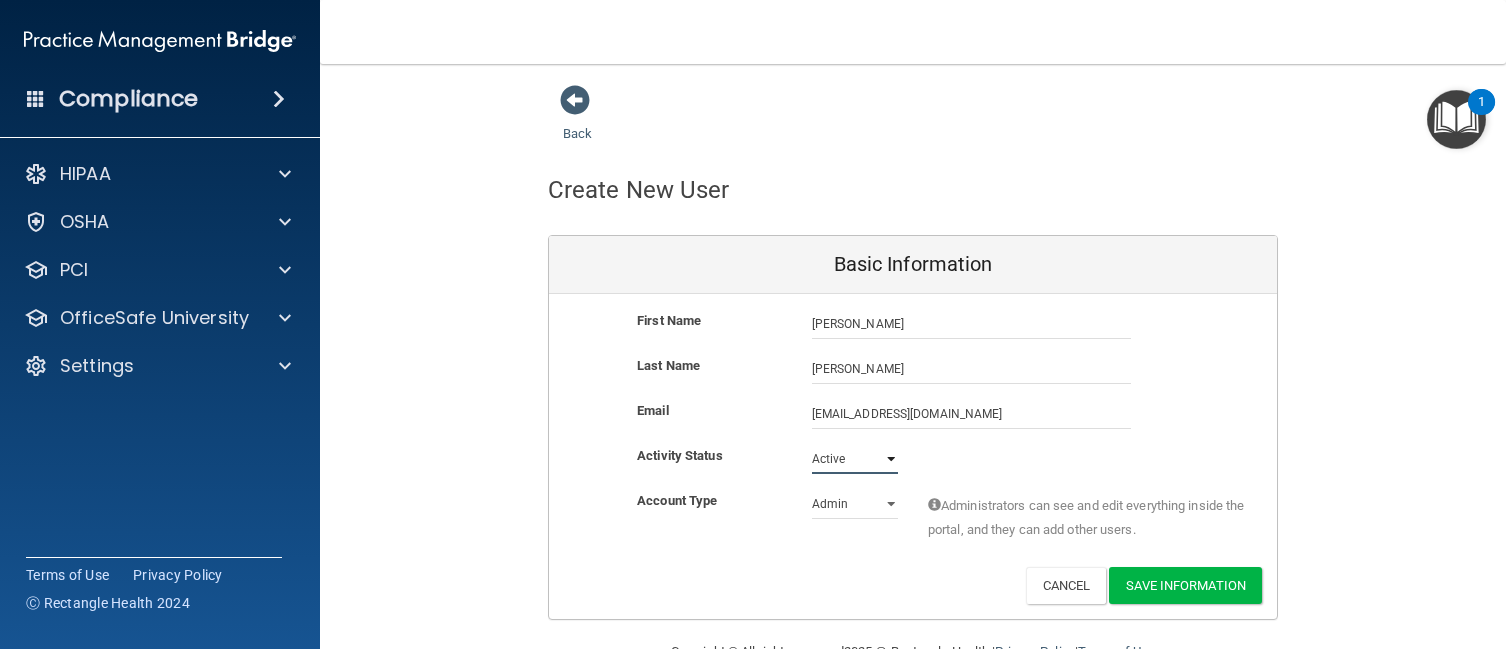 click on "Active  Inactive" at bounding box center [855, 459] 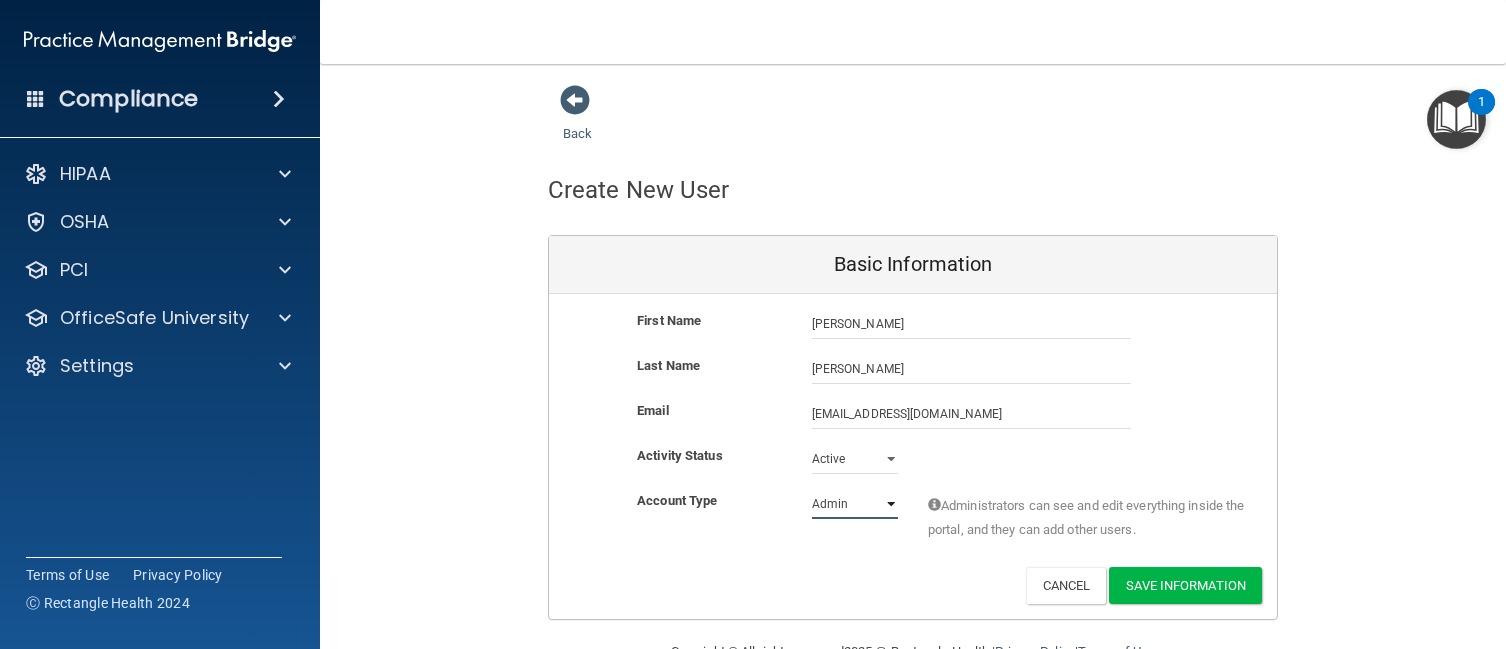 click on "Admin  Member" at bounding box center (855, 504) 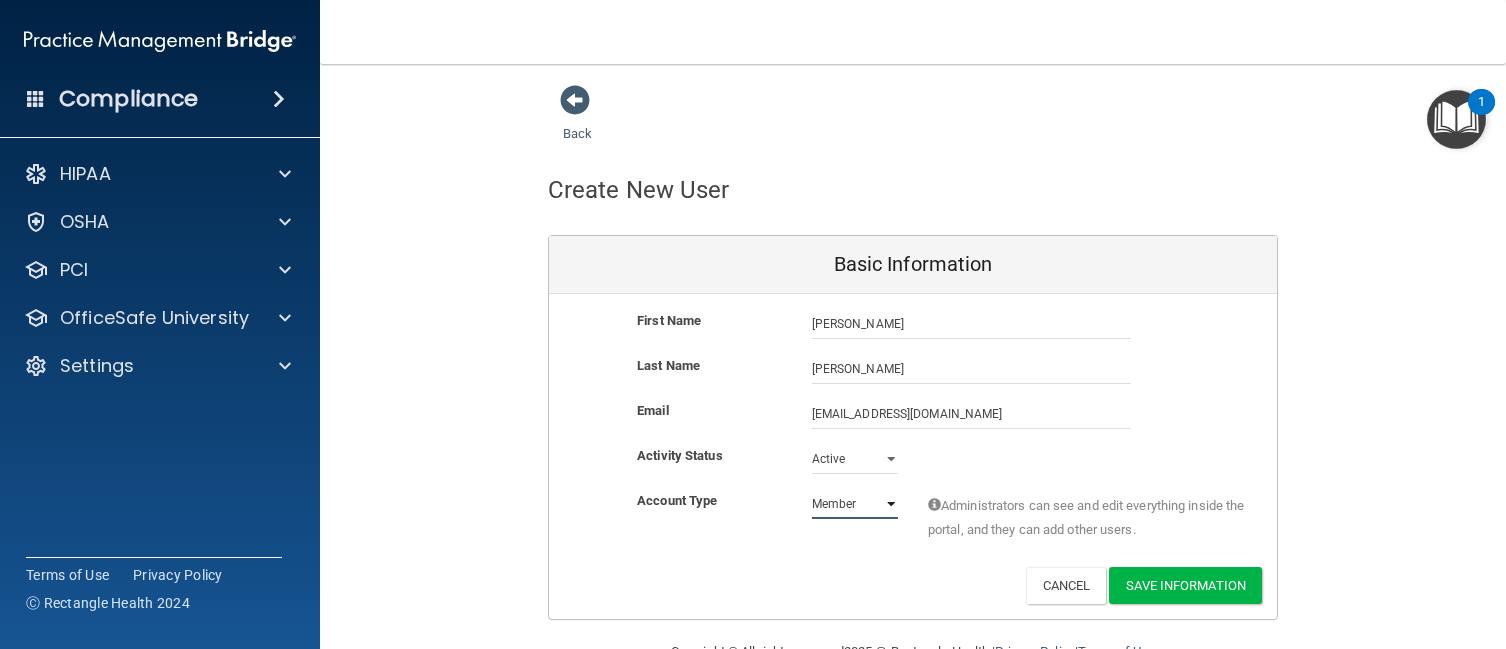 click on "Admin  Member" at bounding box center [855, 504] 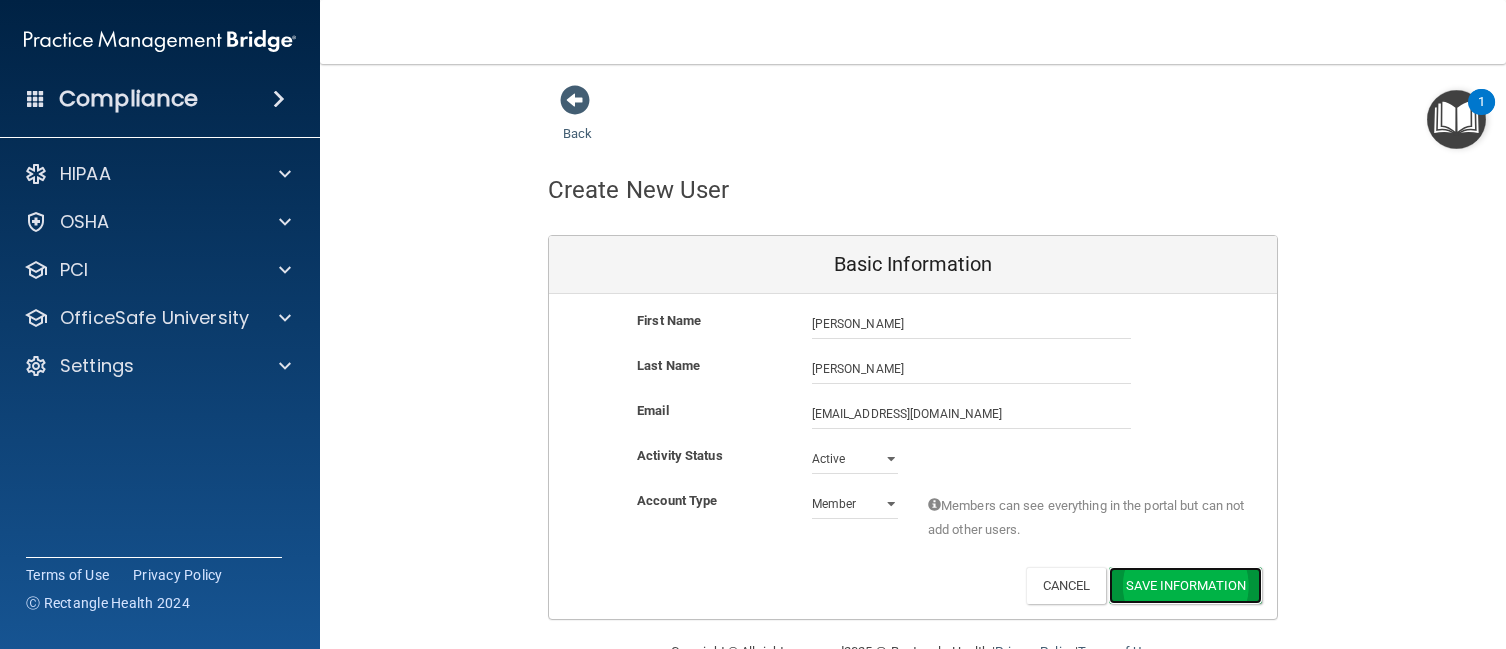 click on "Save Information" at bounding box center [1185, 585] 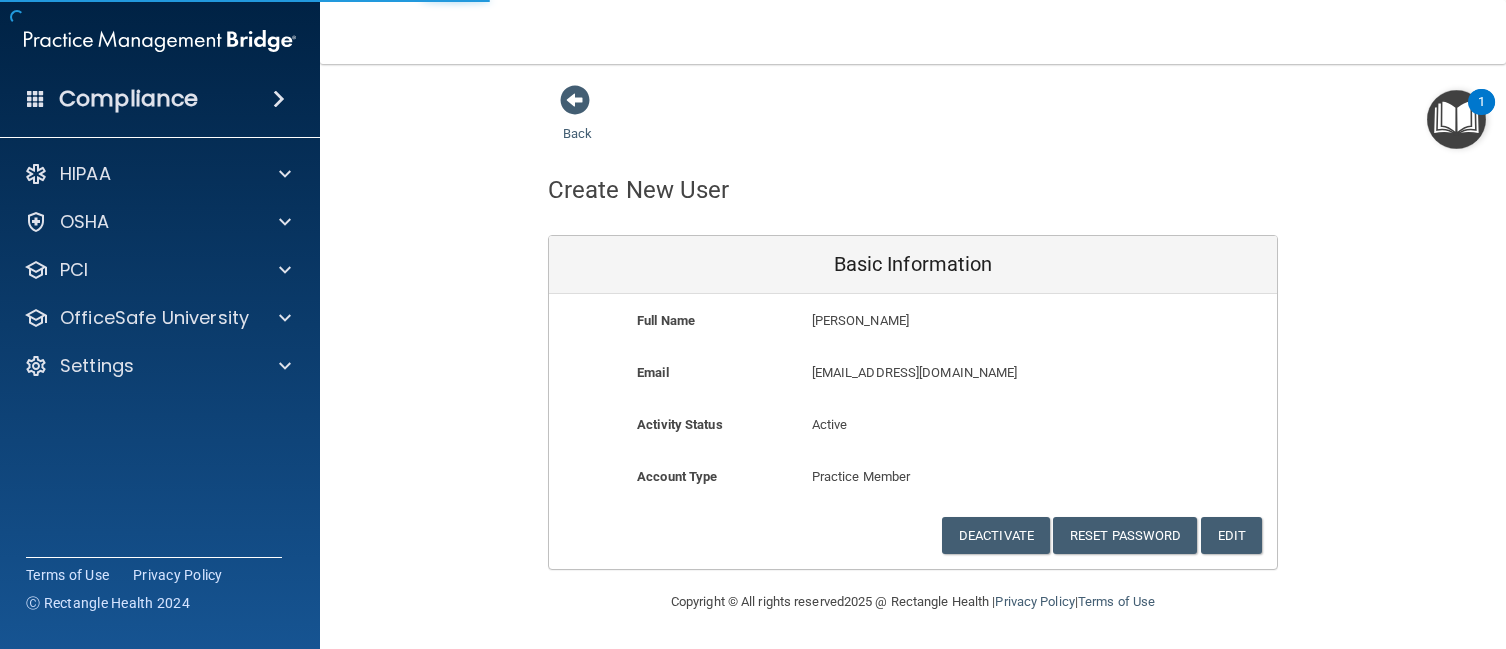 click on "Back              Create New User            Basic Information              Full Name       Sonal Dhunna   Sonal                   Last Name       Dhunna                     Email           thesonaldhunna@gmail.com   thesonaldhunna@gmail.com                       Activity Status            Active          Active  Inactive                    Account Type          Practice Member                Admin  Member          Financial Institution          Business Associate Admin  Business Associate Member           Members can see everything in the portal but can not add other users.                      Deactivate    Reset Password   Edit     Cancel   Save Information                   You've successfully edited Sonal`s Information.               Error! The user couldn't be saved.                 You've successfully saved {is_new? 'New User' : 'User Basic'} Information." at bounding box center [913, 327] 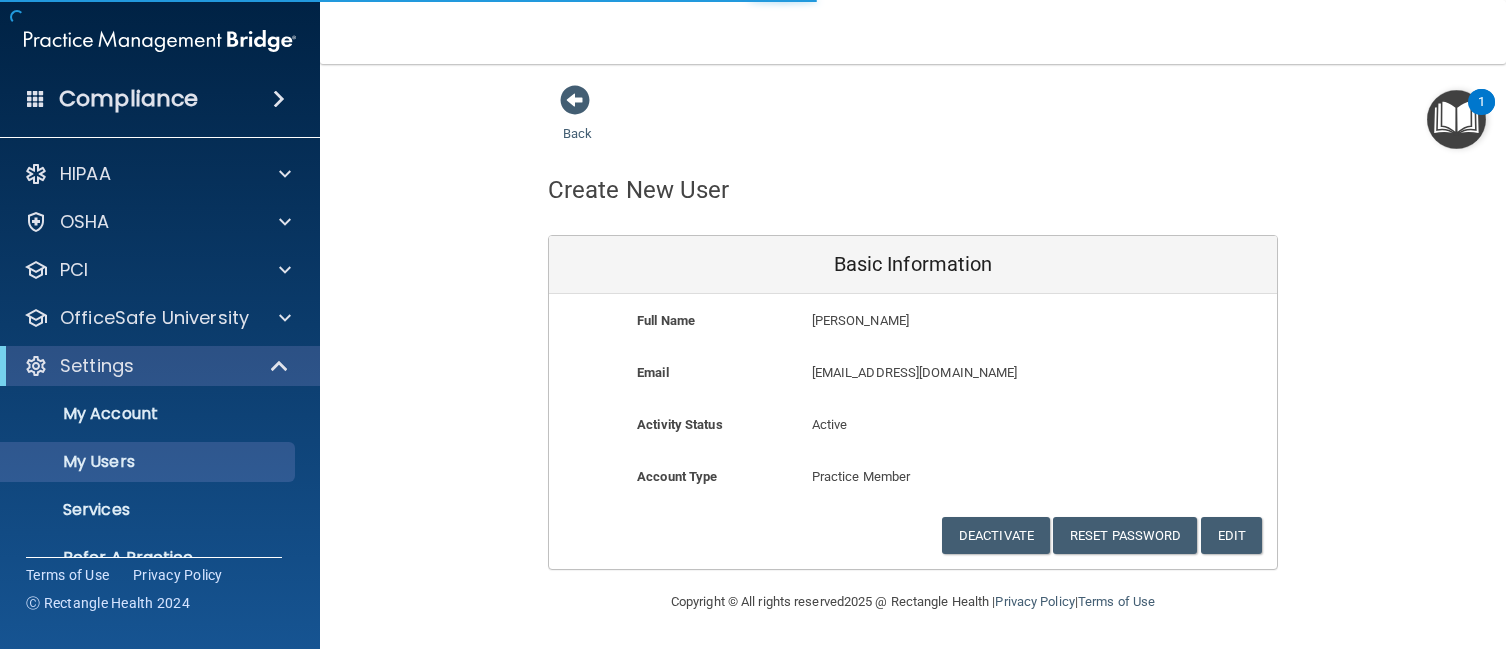 select on "20" 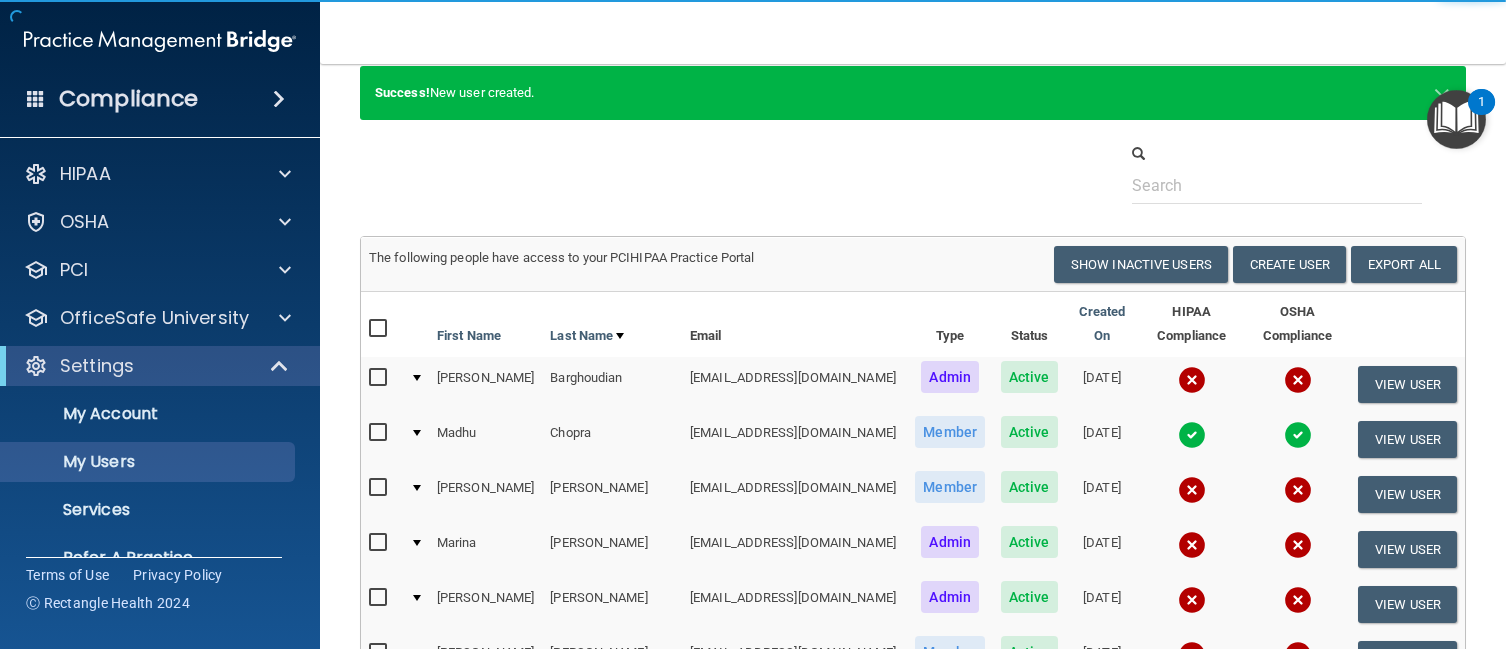 scroll, scrollTop: 200, scrollLeft: 0, axis: vertical 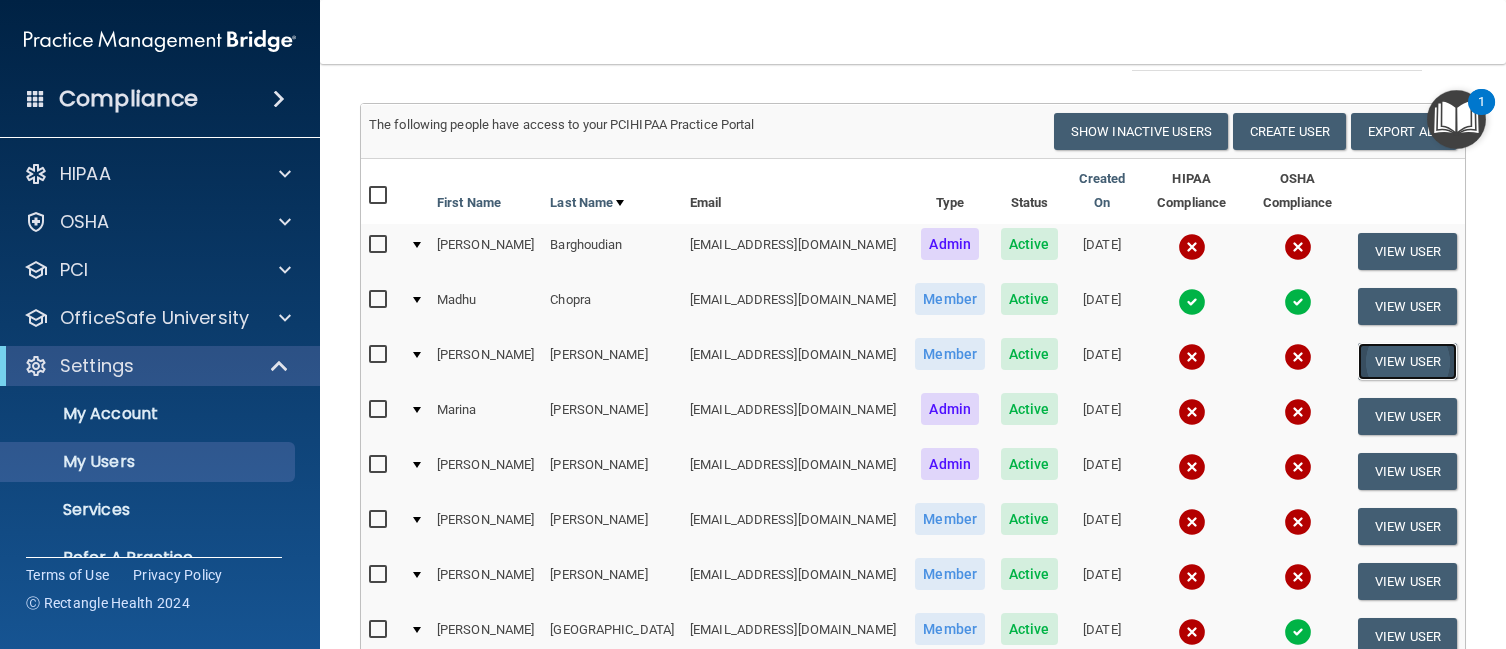 click on "View User" at bounding box center [1407, 361] 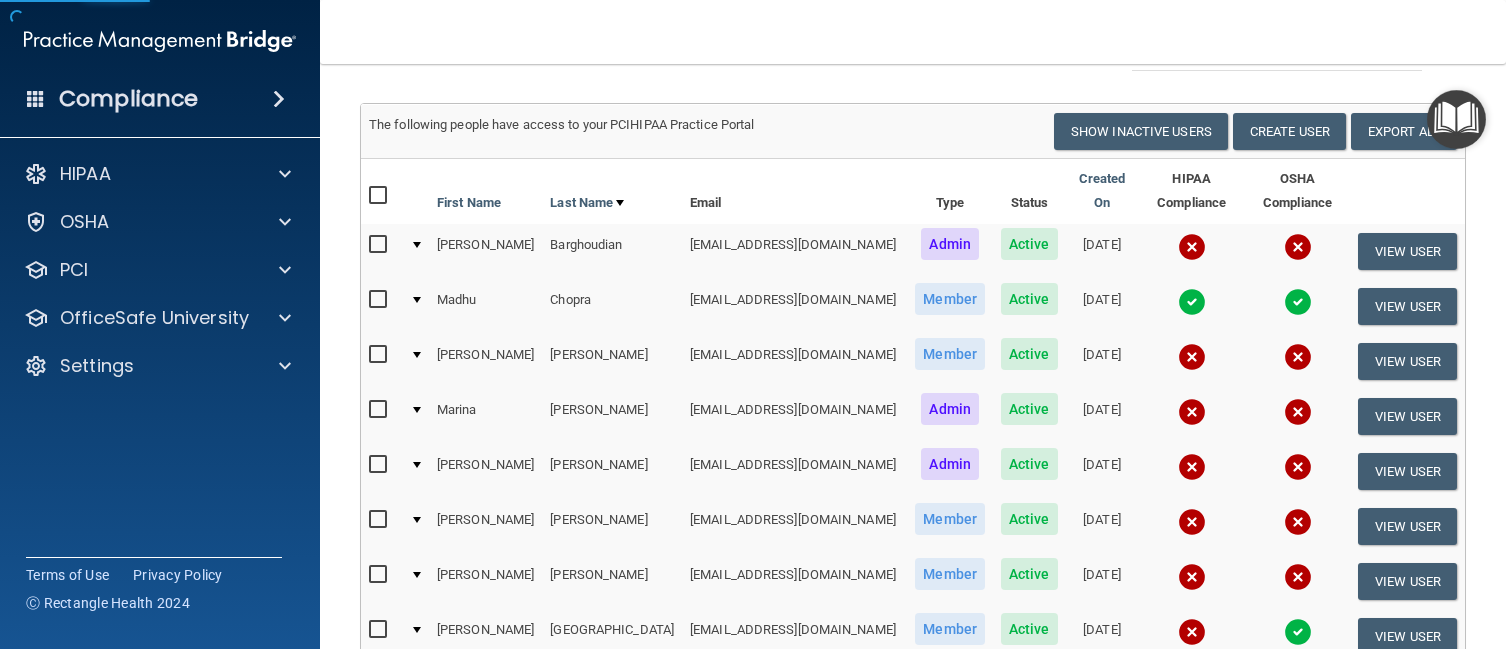 scroll, scrollTop: 1, scrollLeft: 0, axis: vertical 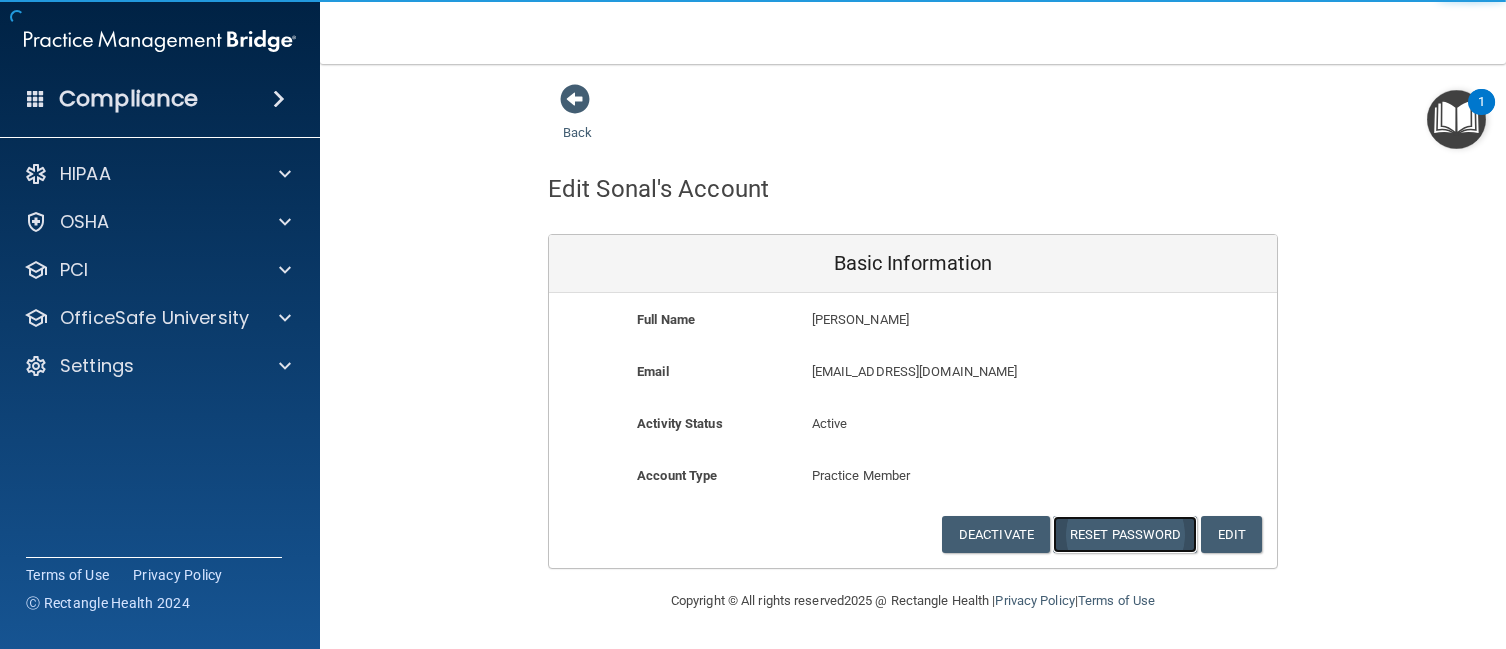 click on "Reset Password" at bounding box center (1125, 534) 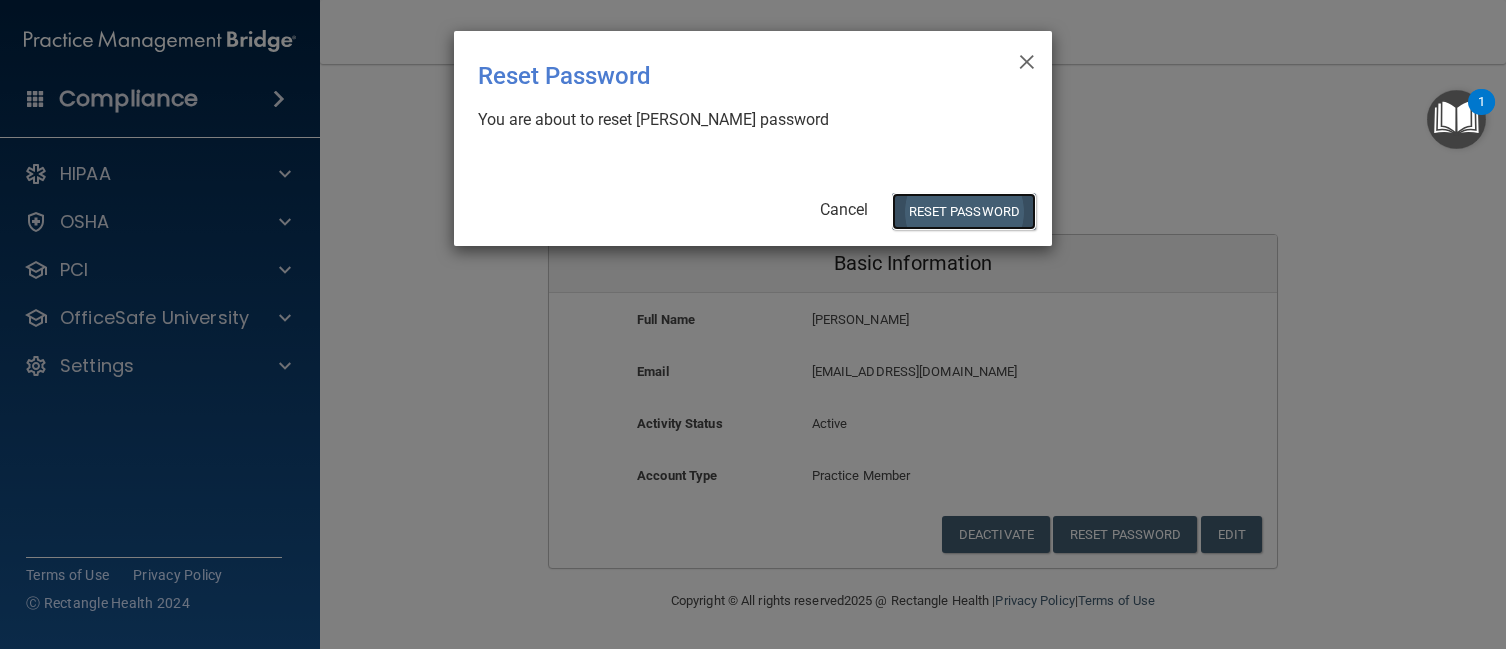 click on "Reset Password" at bounding box center [964, 211] 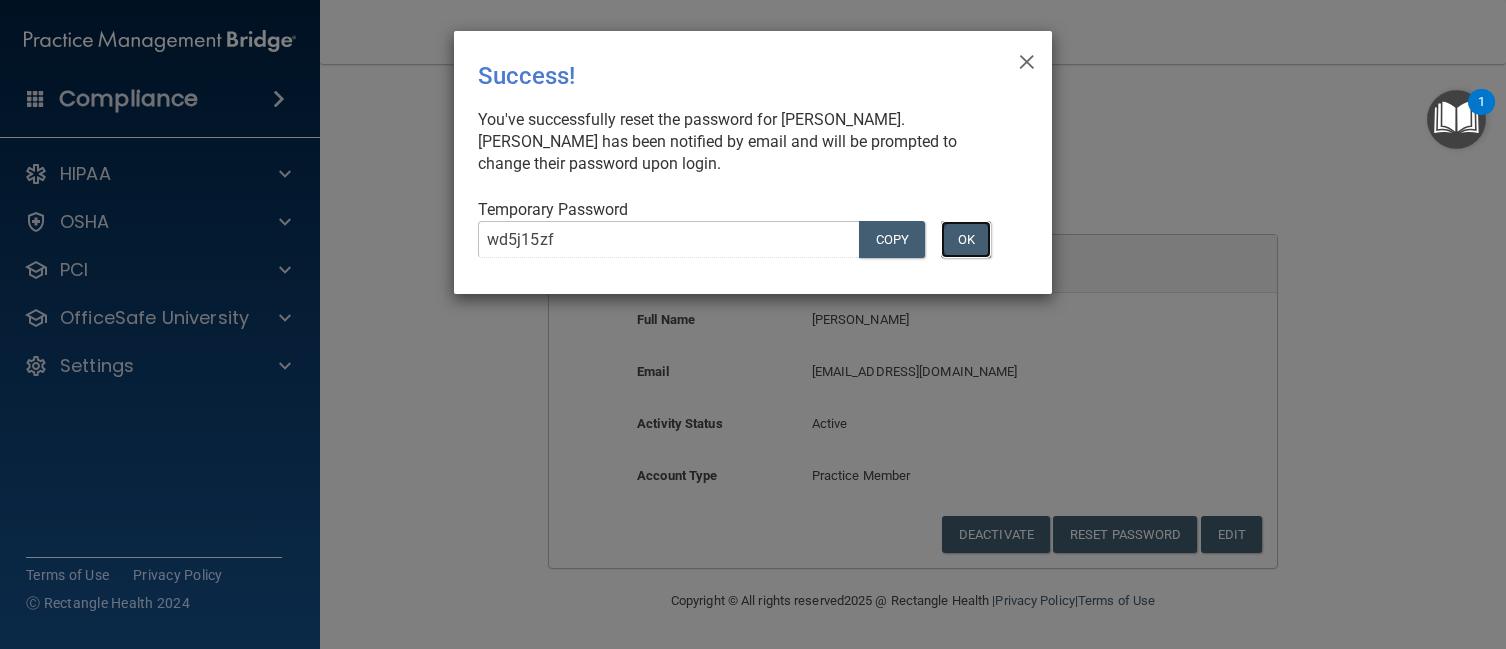 click on "OK" at bounding box center (966, 239) 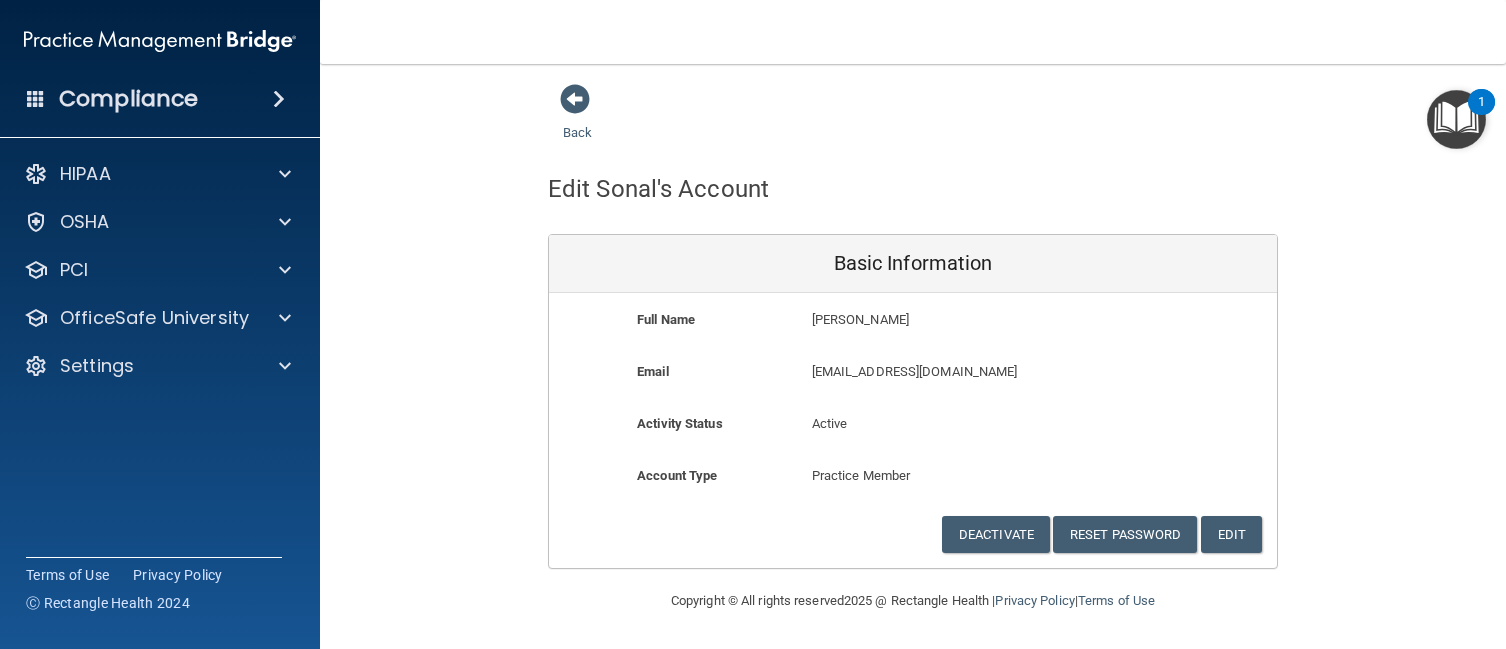 click on "Back                Edit Sonal's Account          Basic Information              Full Name       Sonal Dhunna   Sonal                   Last Name       Dhunna                     Email           thesonaldhunna@gmail.com   thesonaldhunna@gmail.com                       Activity Status            Active           Active                  Account Type          Practice Member                Admin  Member          Financial Institution          Business Associate Admin  Business Associate Member           Members can see everything in the portal but can not add other users.                      Deactivate    Reset Password   Edit     Cancel   Save Information                   You've successfully edited Sonal`s Information.               Error! The user couldn't be saved.                 You've successfully saved {is_new? 'New User' : 'User Basic'} Information." at bounding box center [913, 326] 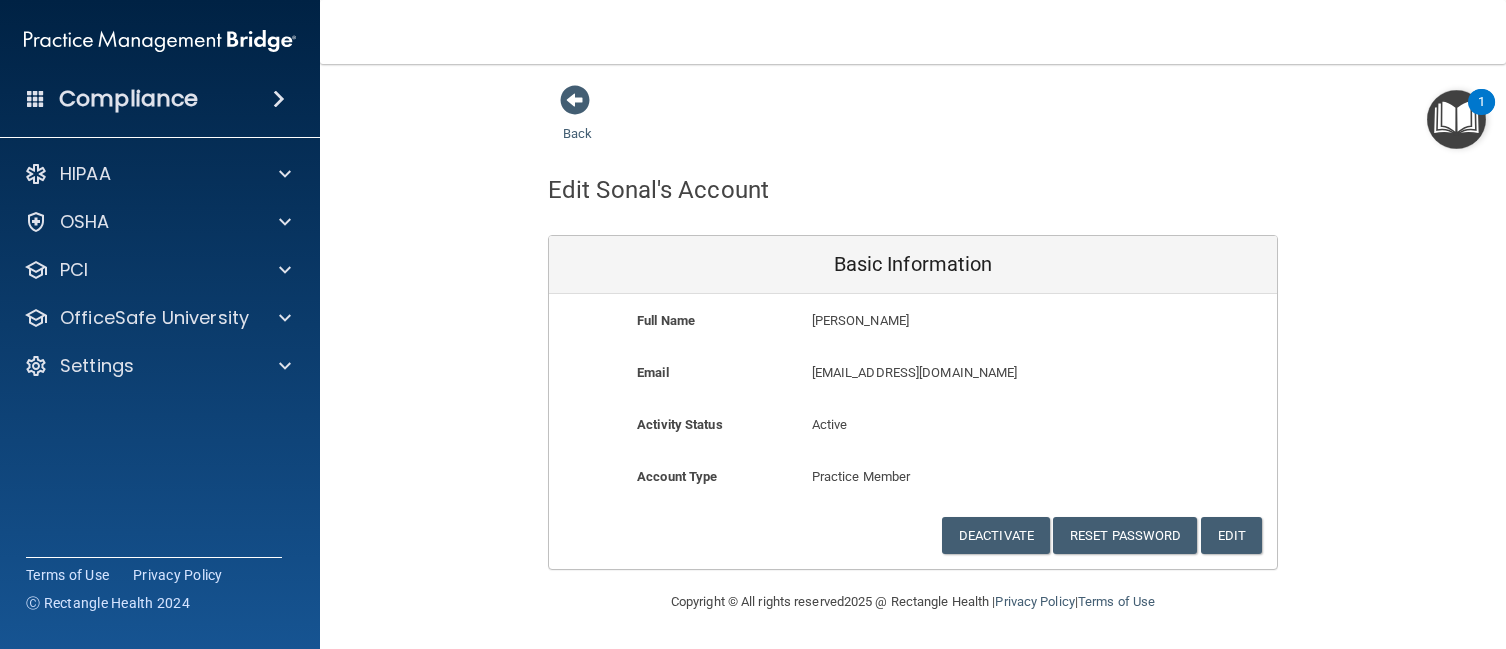 scroll, scrollTop: 1, scrollLeft: 0, axis: vertical 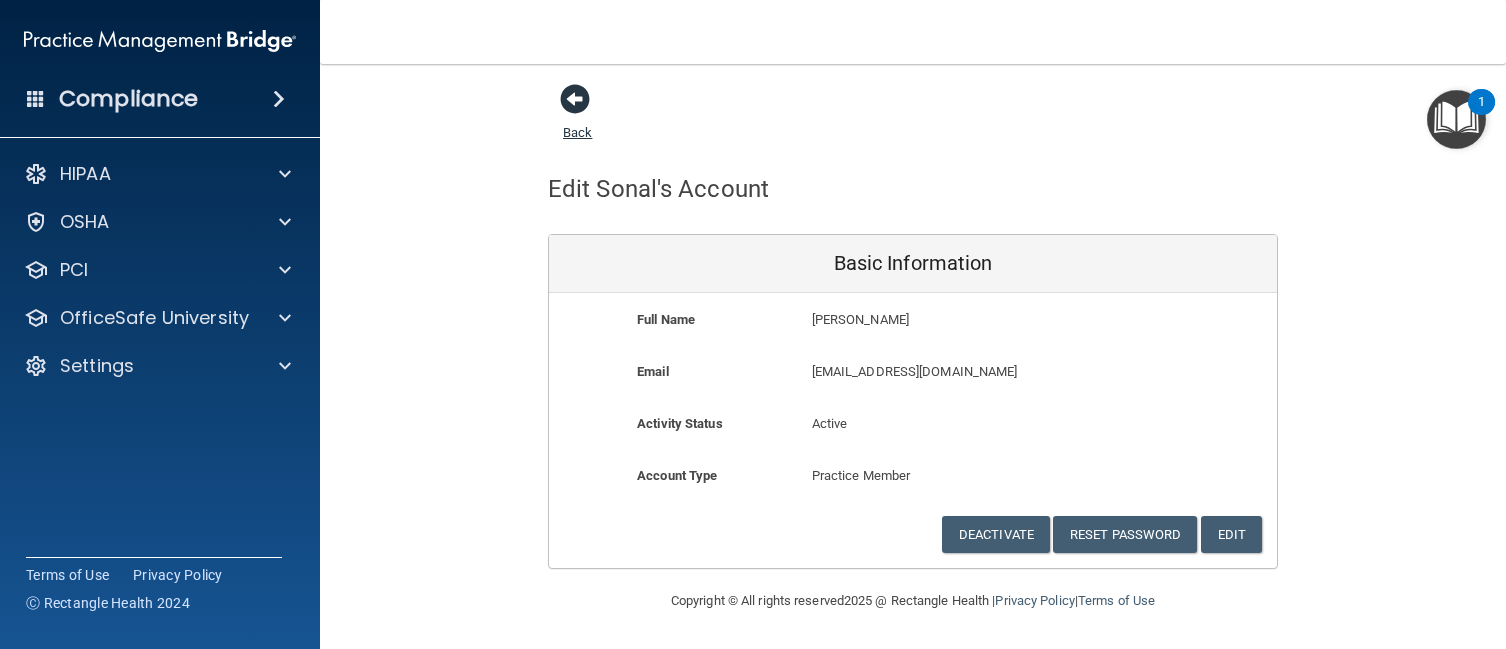 click at bounding box center (575, 99) 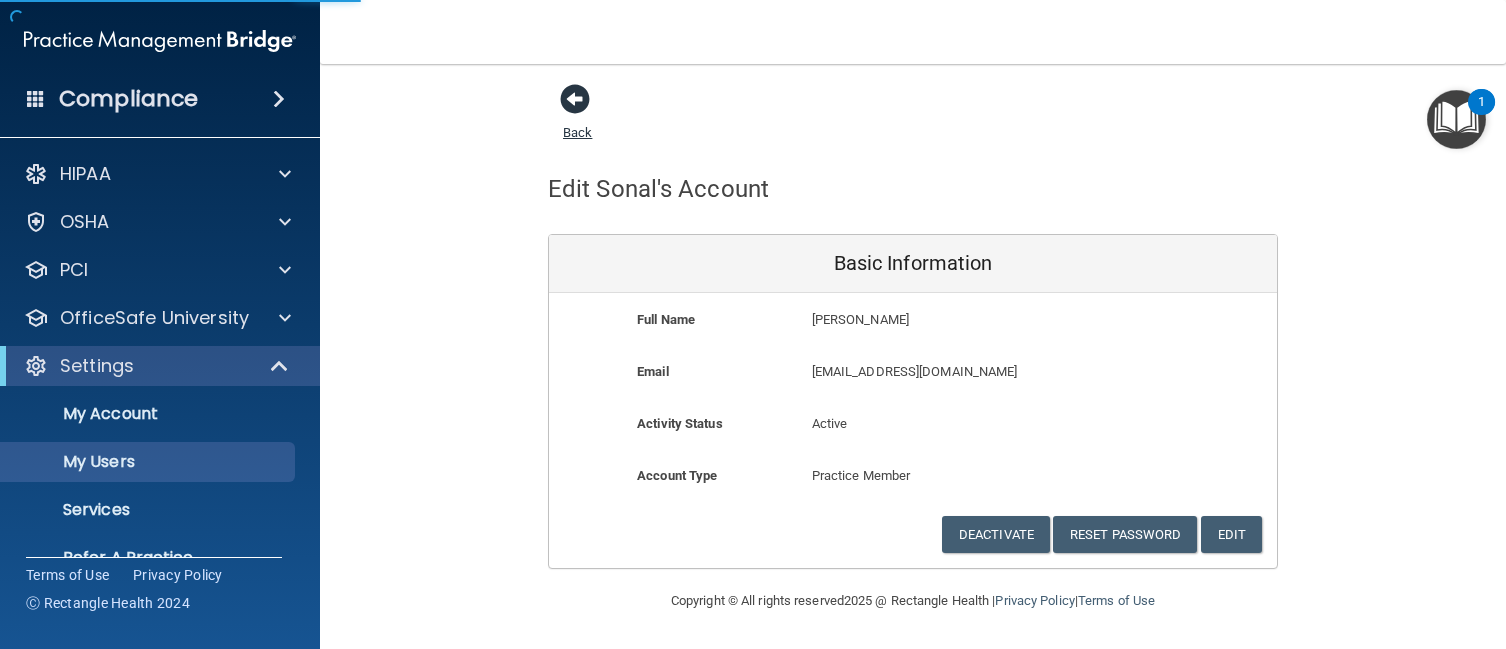 select on "20" 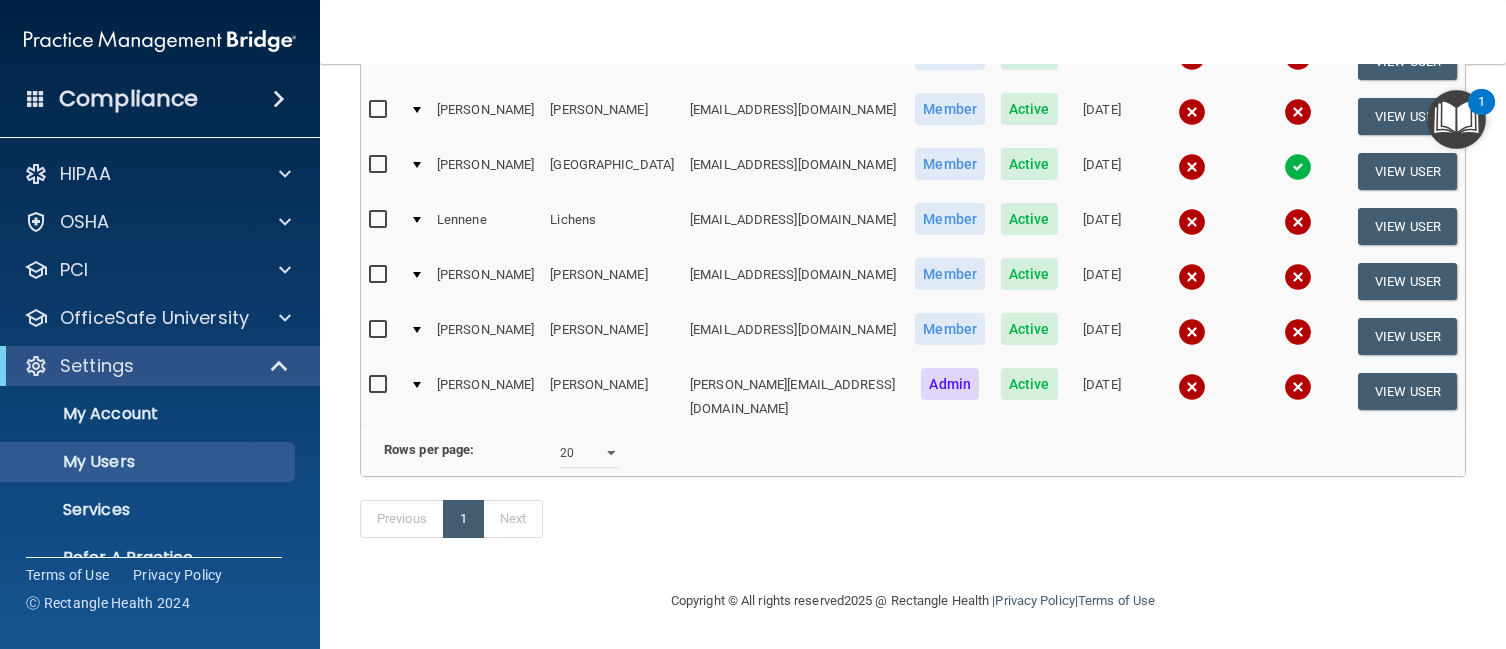 scroll, scrollTop: 567, scrollLeft: 0, axis: vertical 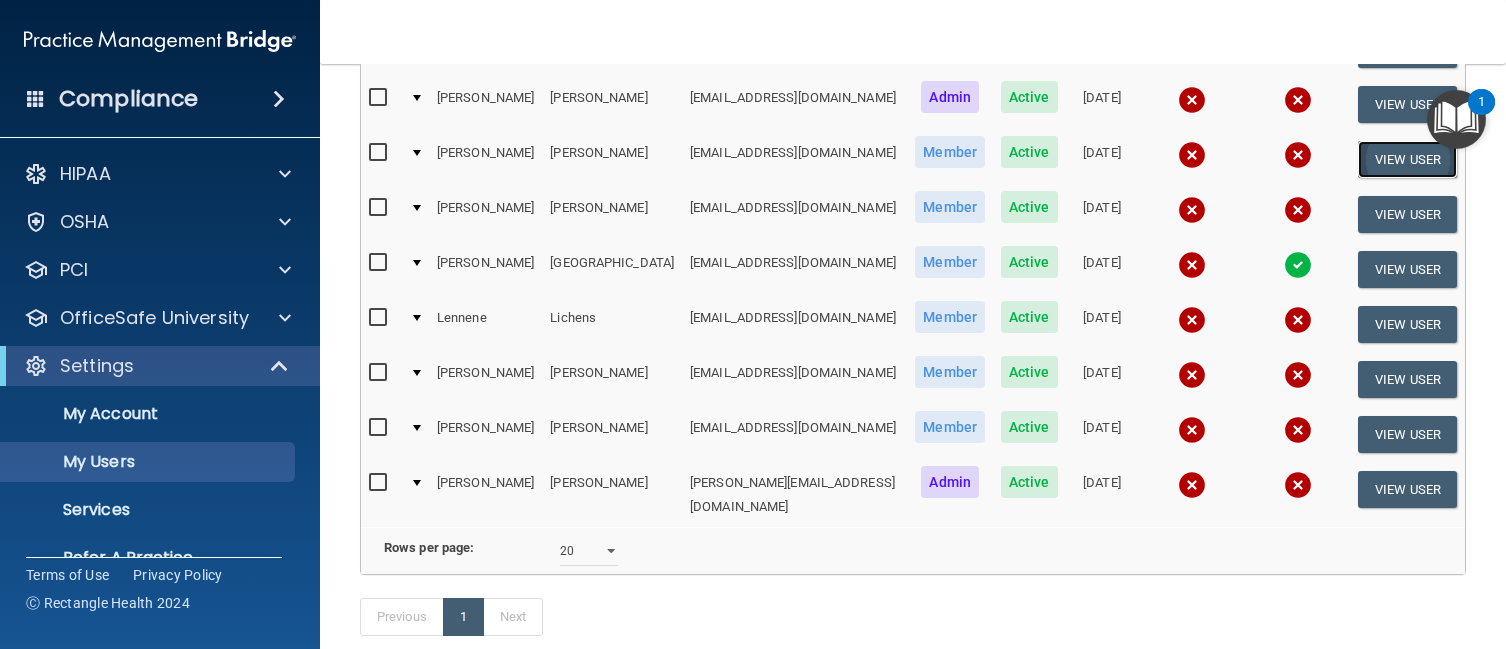 click on "View User" at bounding box center (1407, 159) 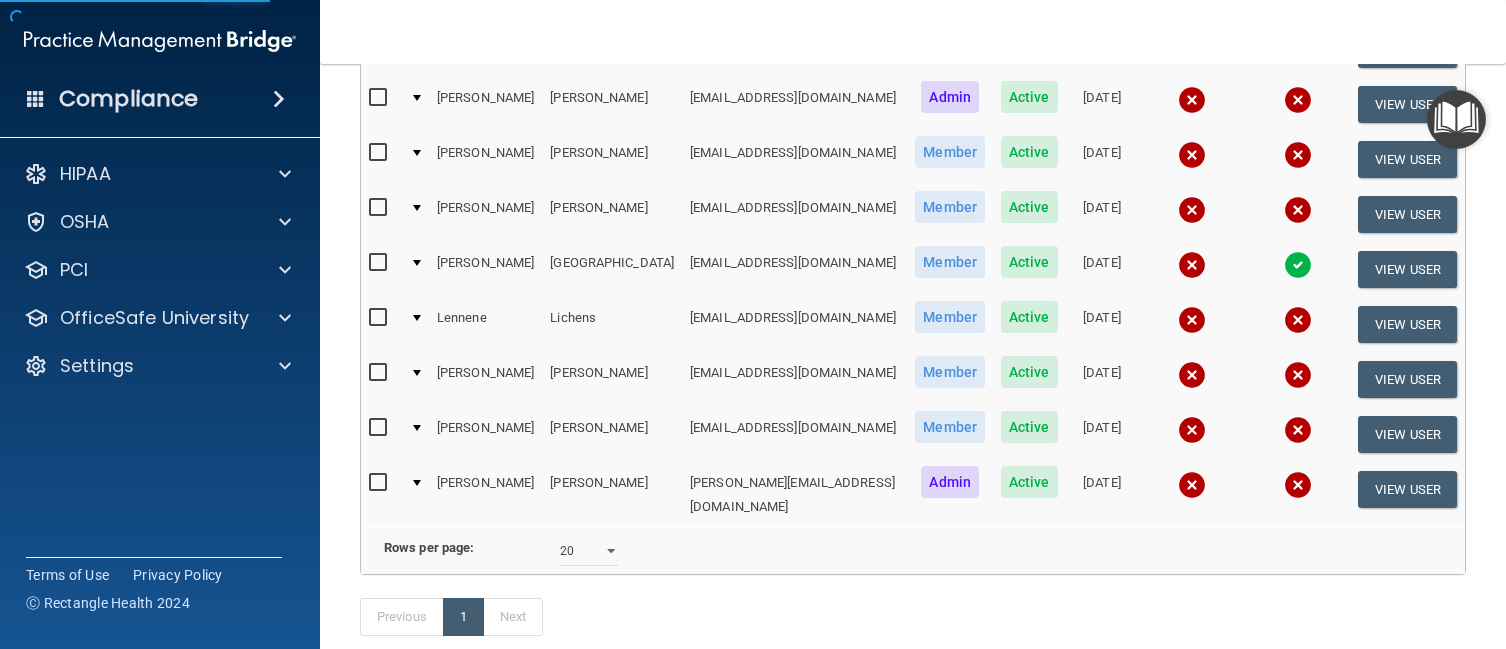 scroll, scrollTop: 1, scrollLeft: 0, axis: vertical 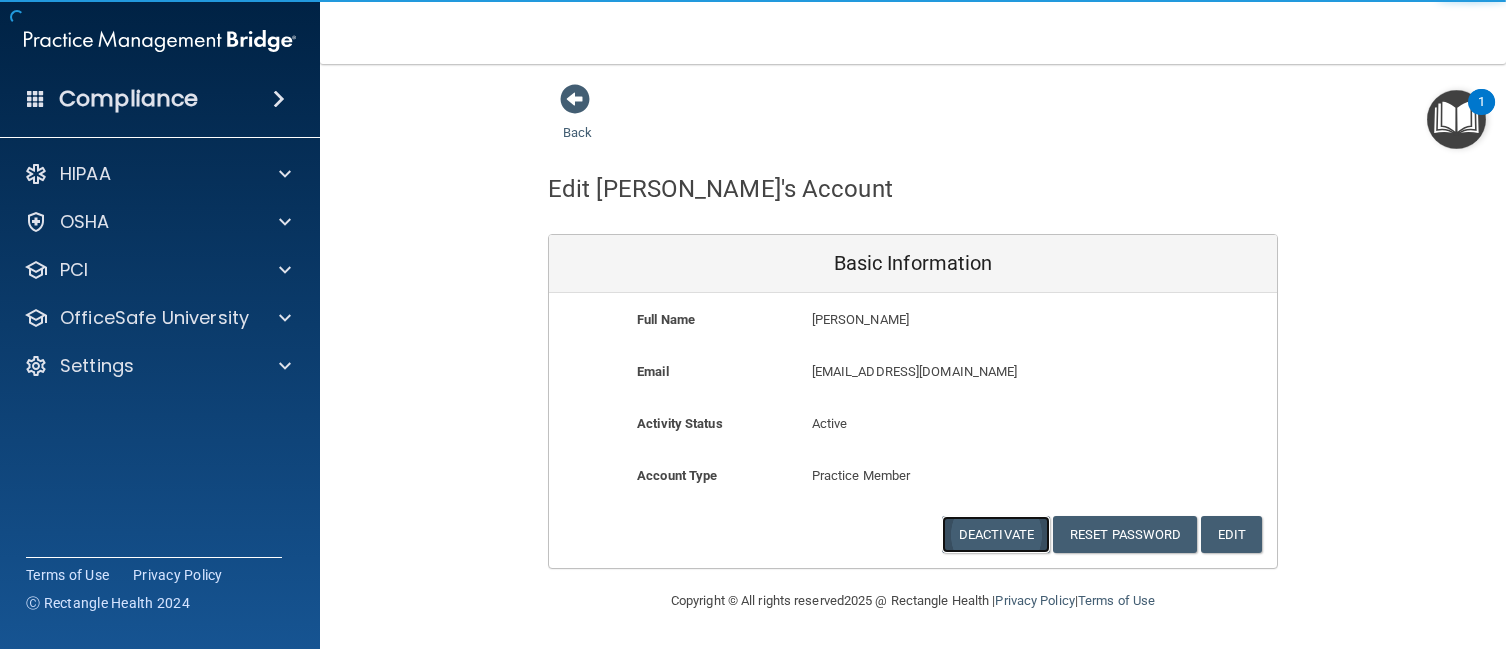 click on "Deactivate" at bounding box center (996, 534) 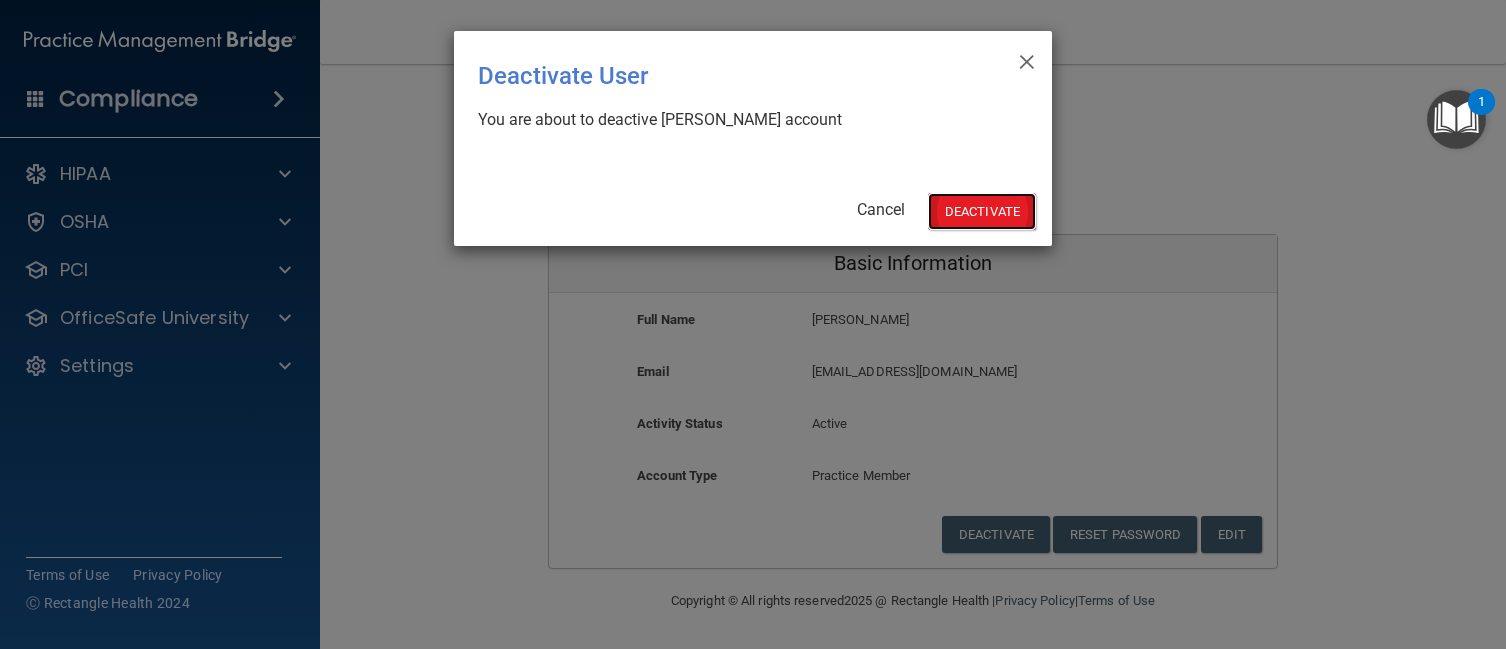 click on "Deactivate" at bounding box center [982, 211] 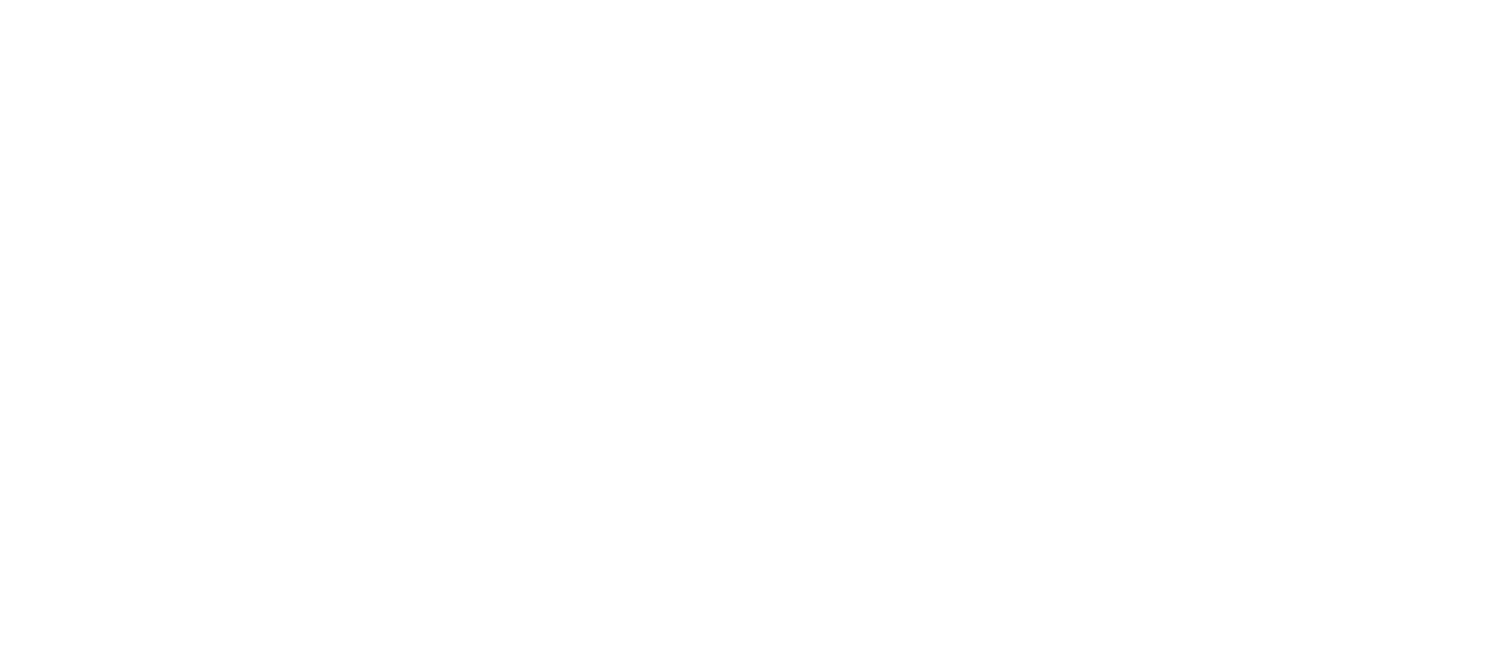 scroll, scrollTop: 0, scrollLeft: 0, axis: both 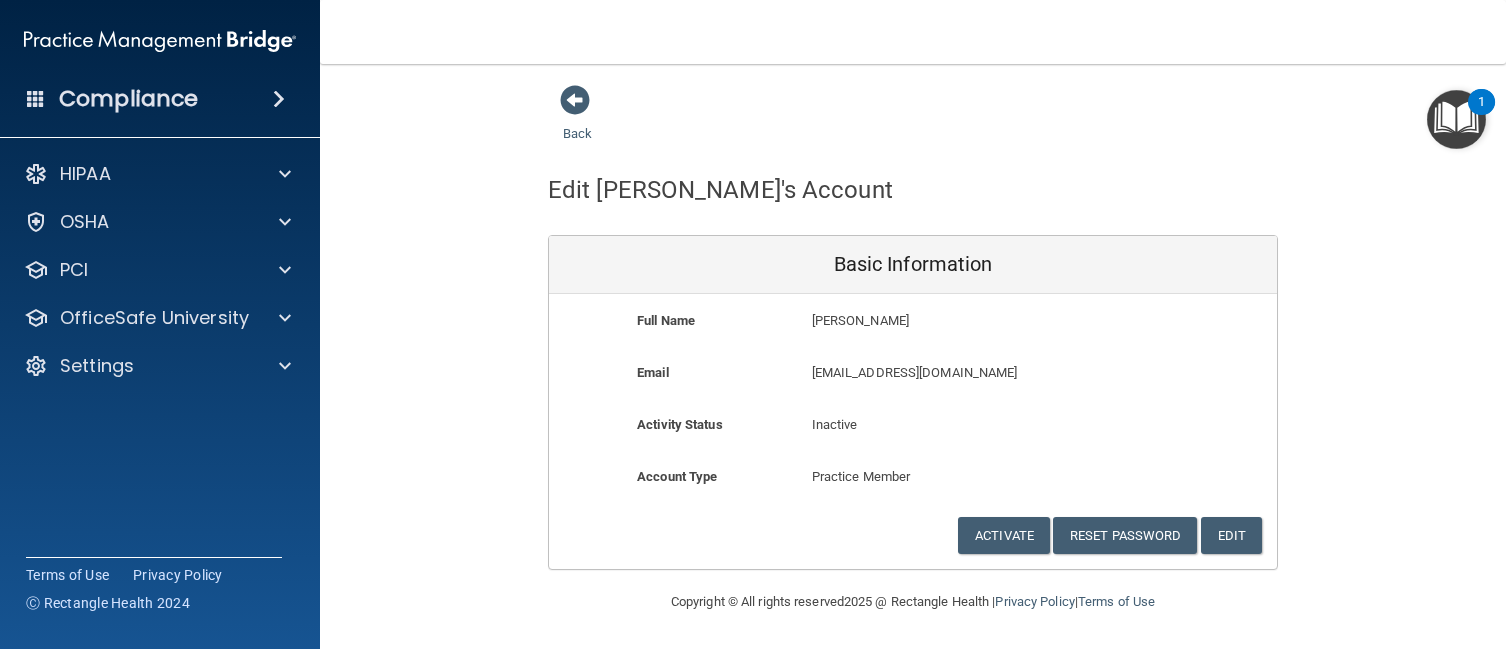 click on "Edit [PERSON_NAME]'s Account          Basic Information              Full Name       [PERSON_NAME]   [PERSON_NAME]                   Last Name       [PERSON_NAME]                     Email           [EMAIL_ADDRESS][DOMAIN_NAME]   [EMAIL_ADDRESS][DOMAIN_NAME]                       Activity Status        Inactive               Inactive                  Account Type          Practice Member                Admin  Member          Financial Institution          Business Associate Admin  Business Associate Member           Members can see everything in the portal but can not add other users.                      Activate    Reset Password   Edit     Cancel   Save Information                   You've successfully edited [PERSON_NAME]`s Information.               Error! The user couldn't be saved.                 You've successfully saved {is_new? 'New User' : 'User Basic'} Information." at bounding box center [913, 358] 